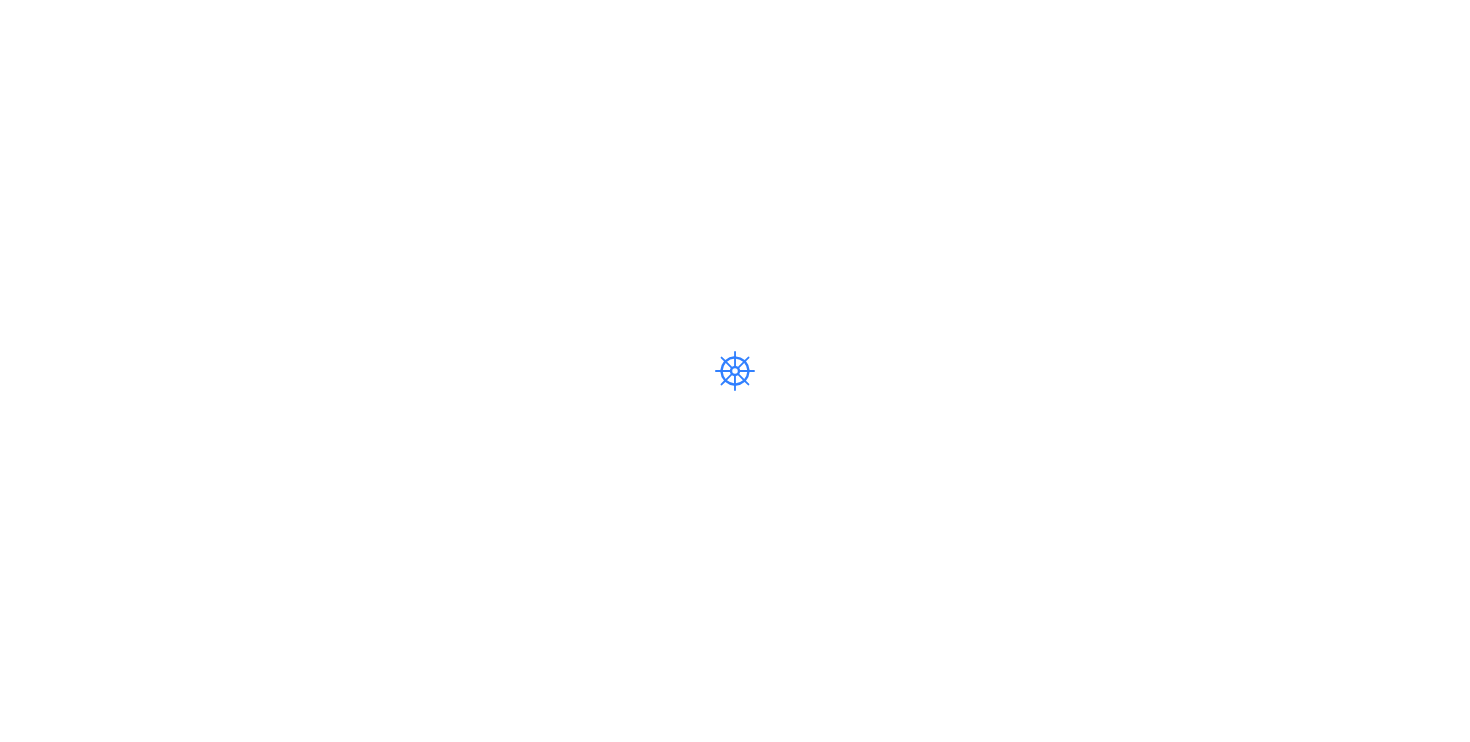 scroll, scrollTop: 0, scrollLeft: 0, axis: both 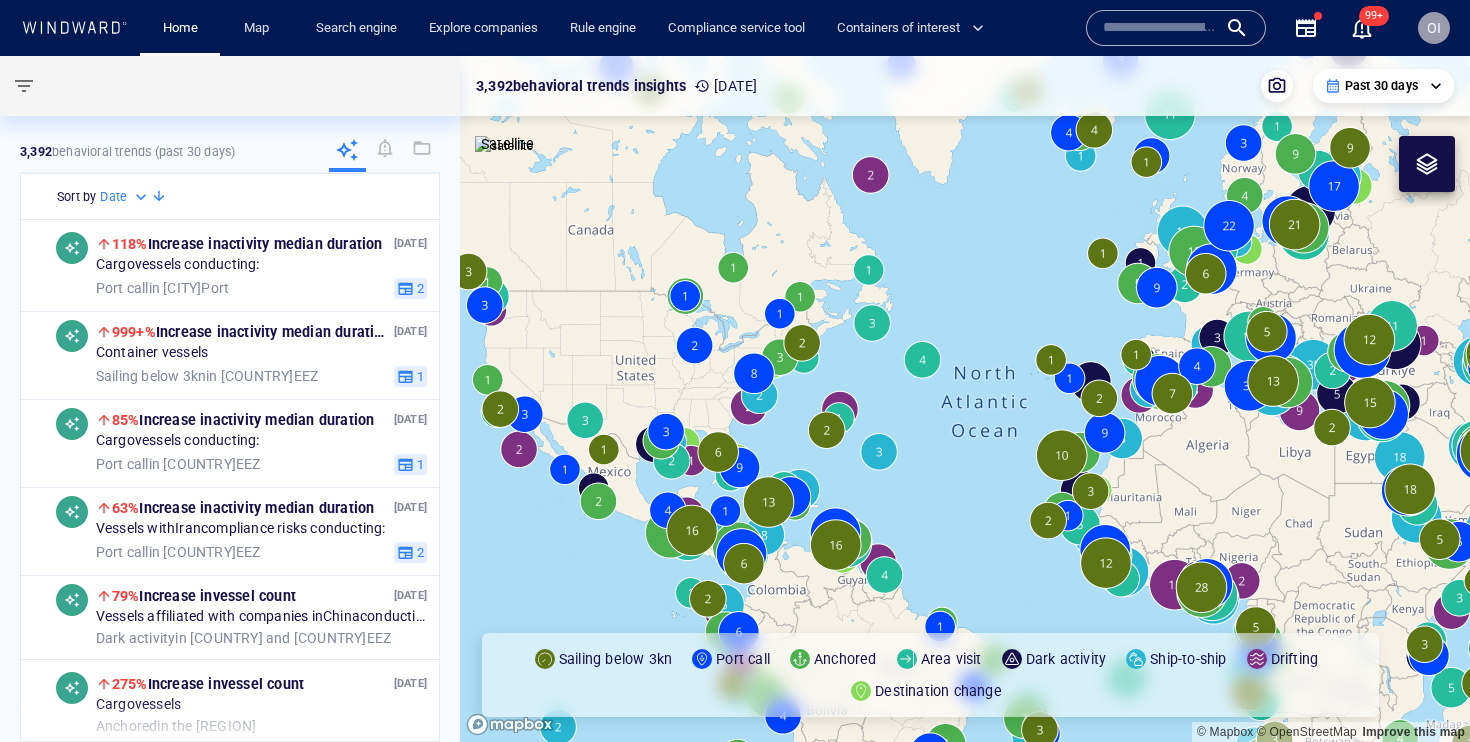 click at bounding box center [1160, 28] 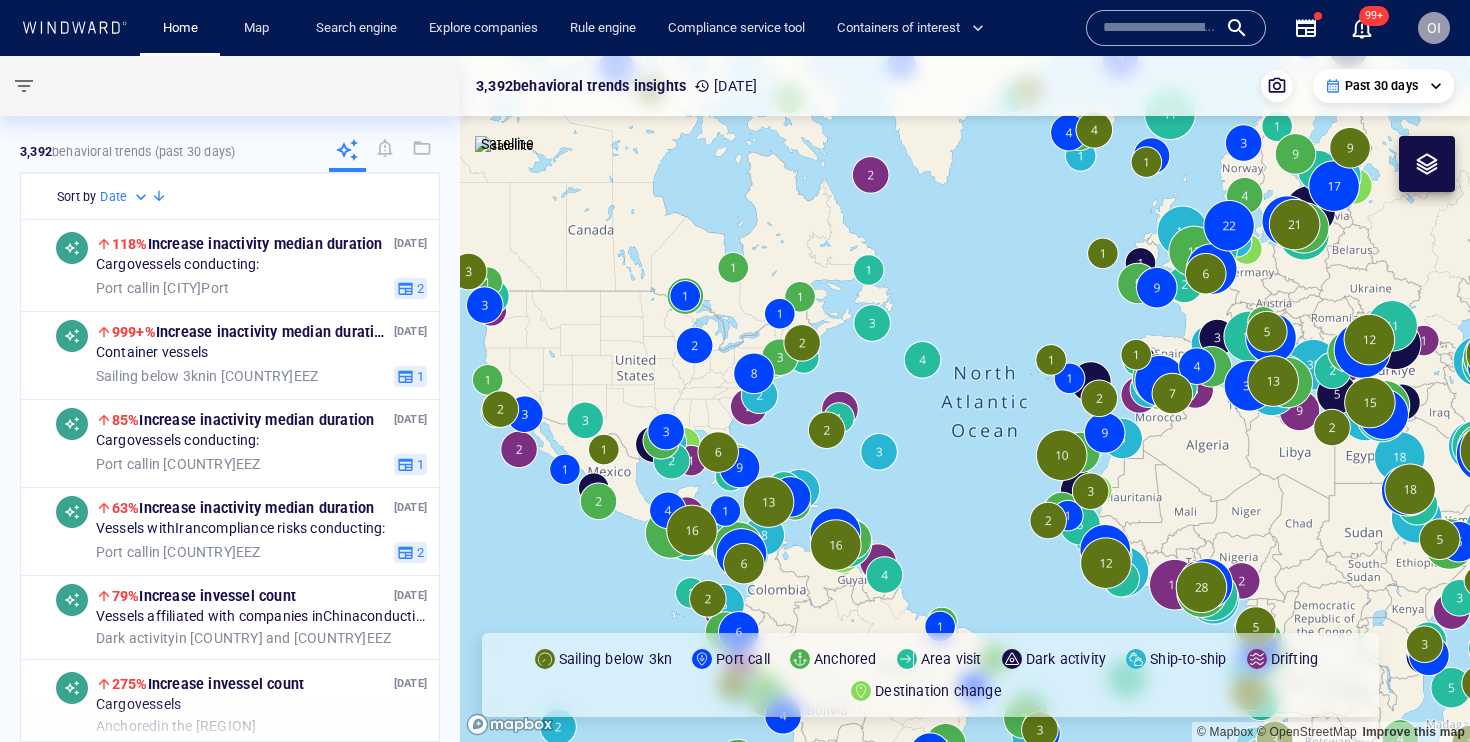 paste on "*******" 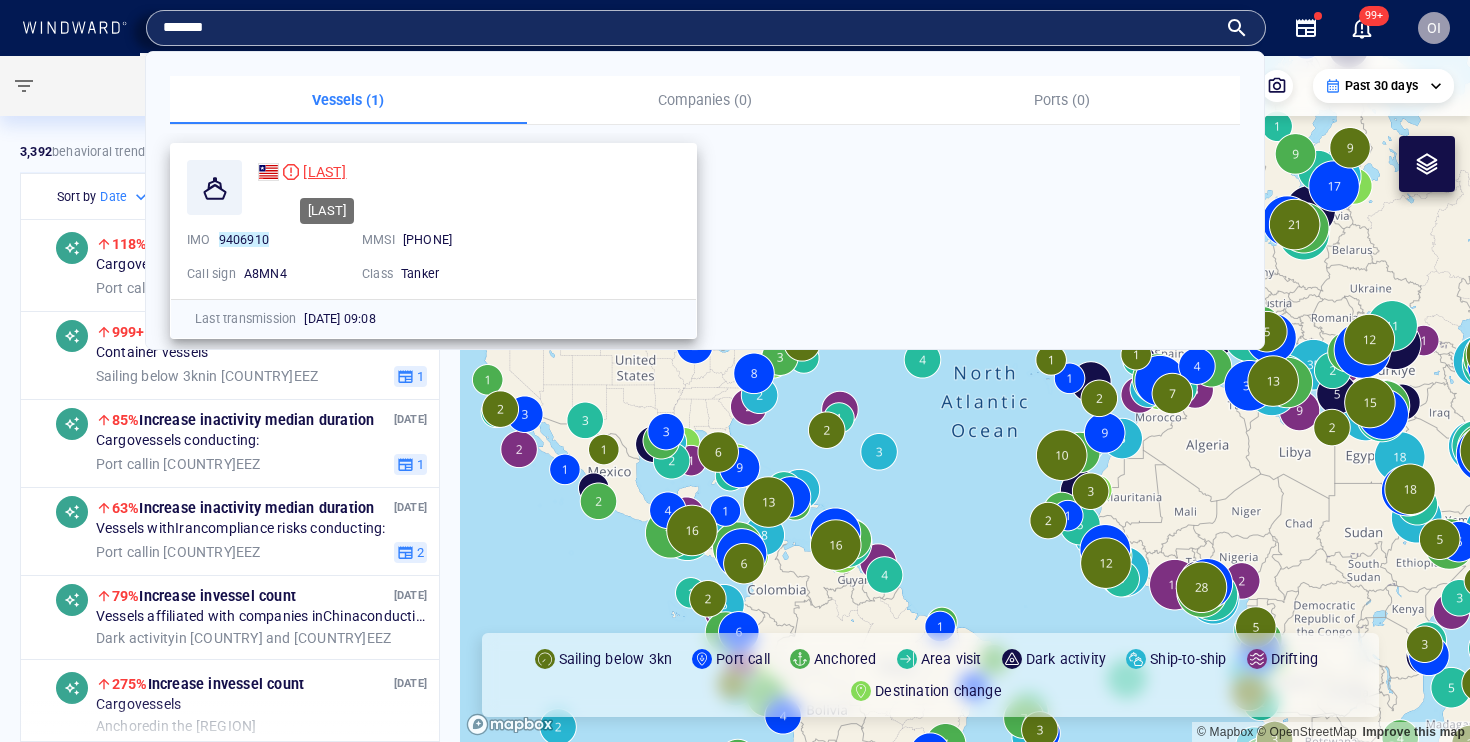 type on "*******" 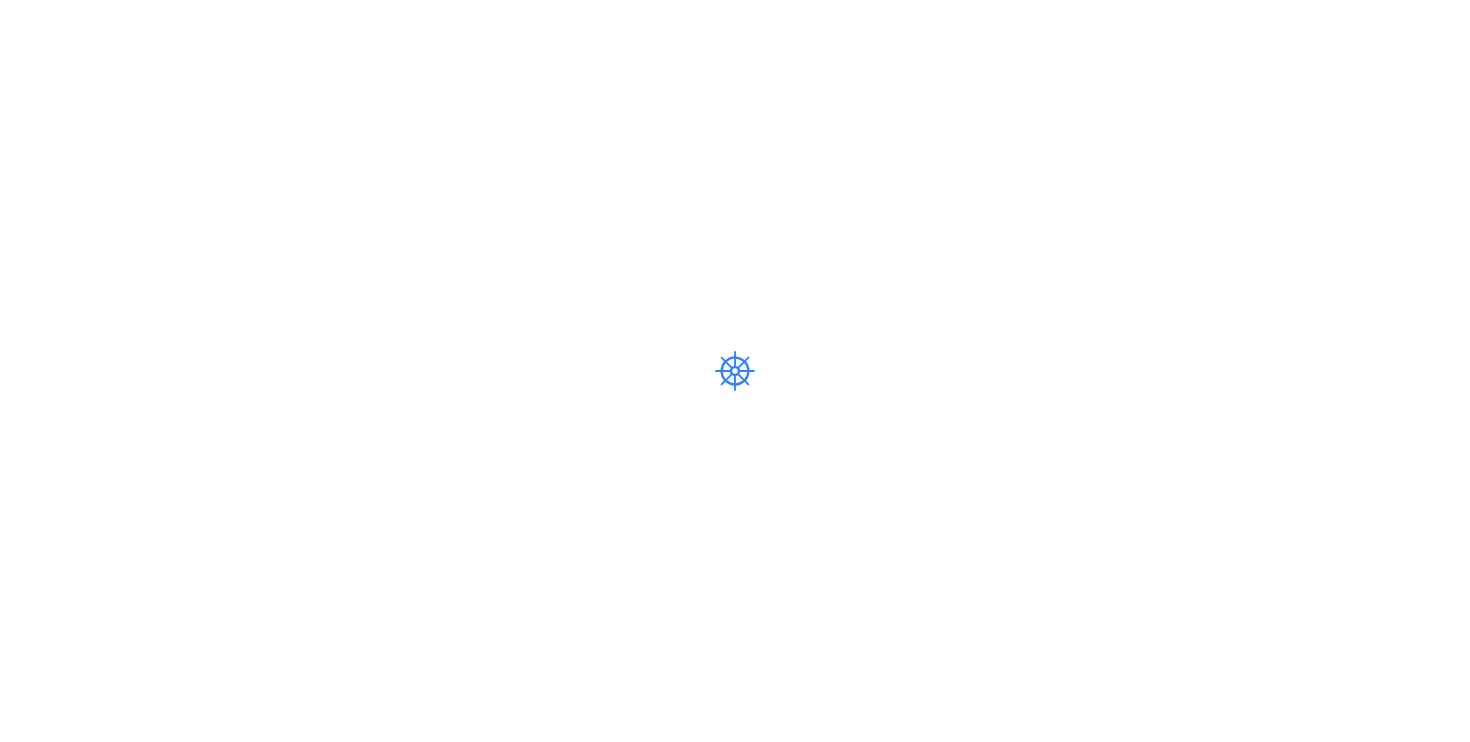scroll, scrollTop: 0, scrollLeft: 0, axis: both 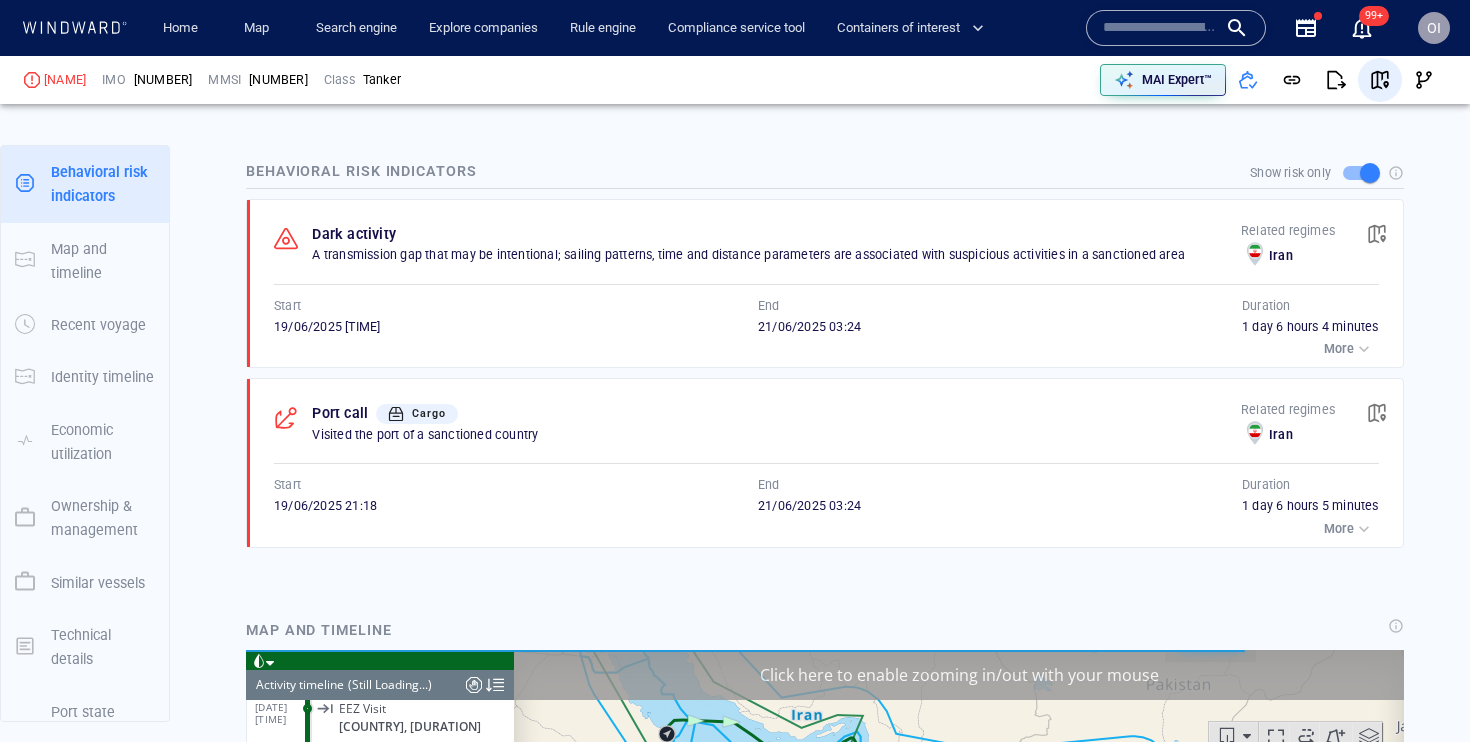 click at bounding box center [1380, 80] 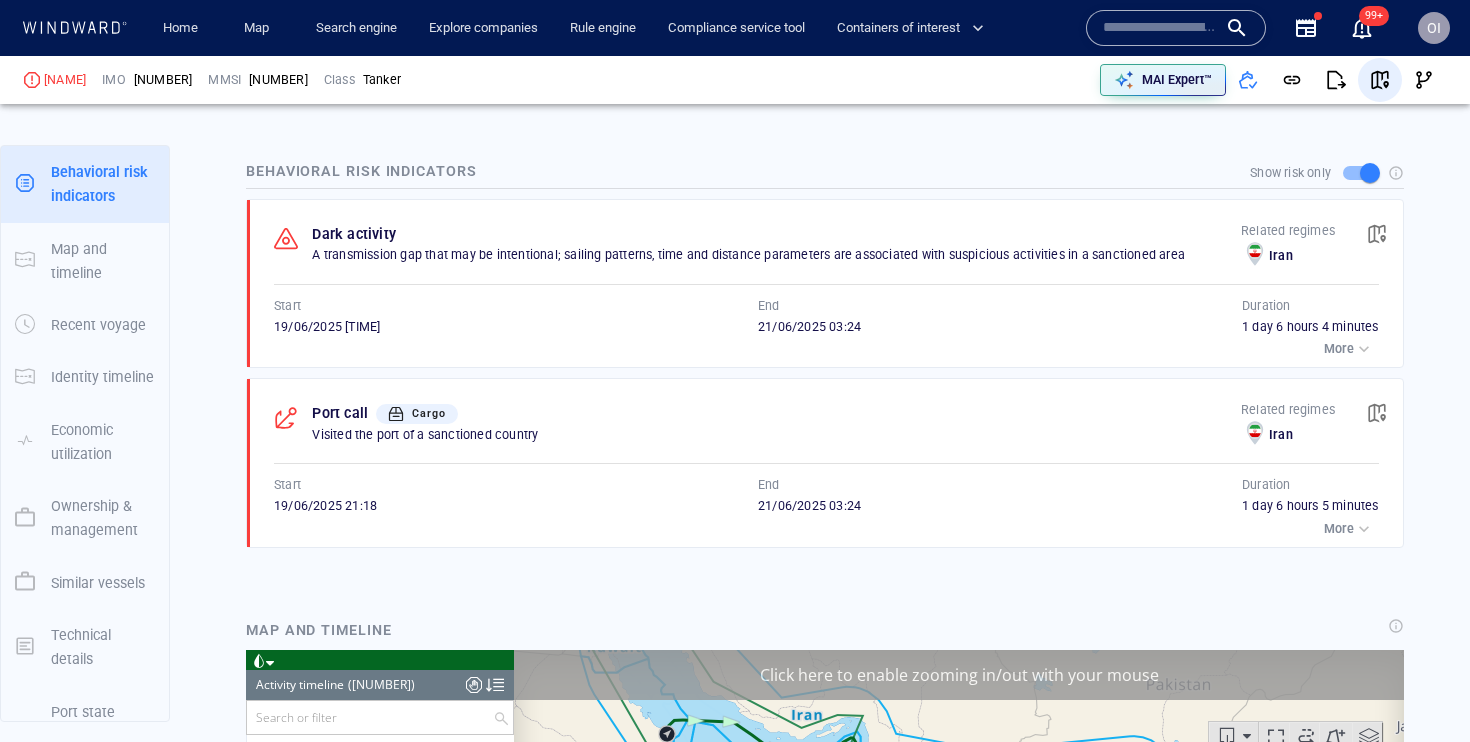 scroll, scrollTop: 413013, scrollLeft: 0, axis: vertical 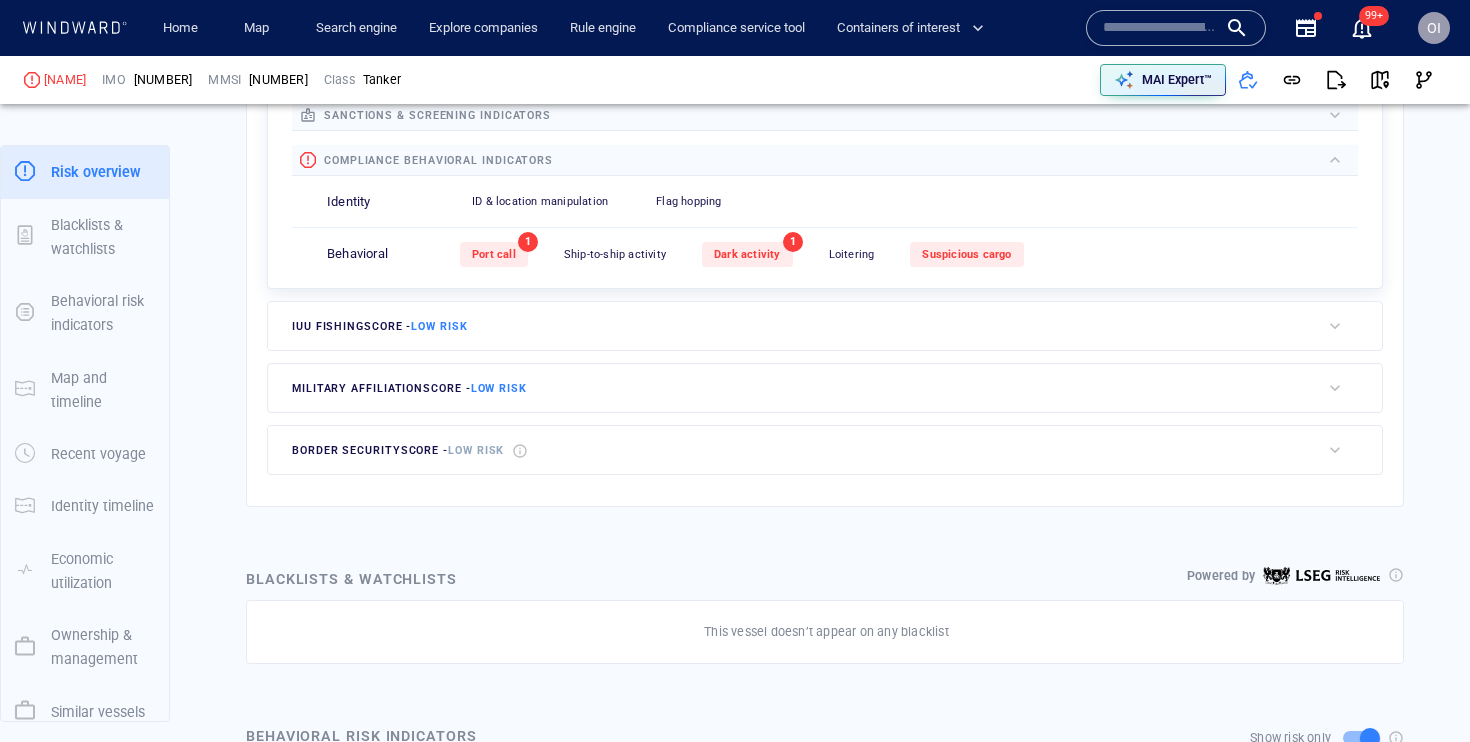 click on "Dark activity" at bounding box center [747, 254] 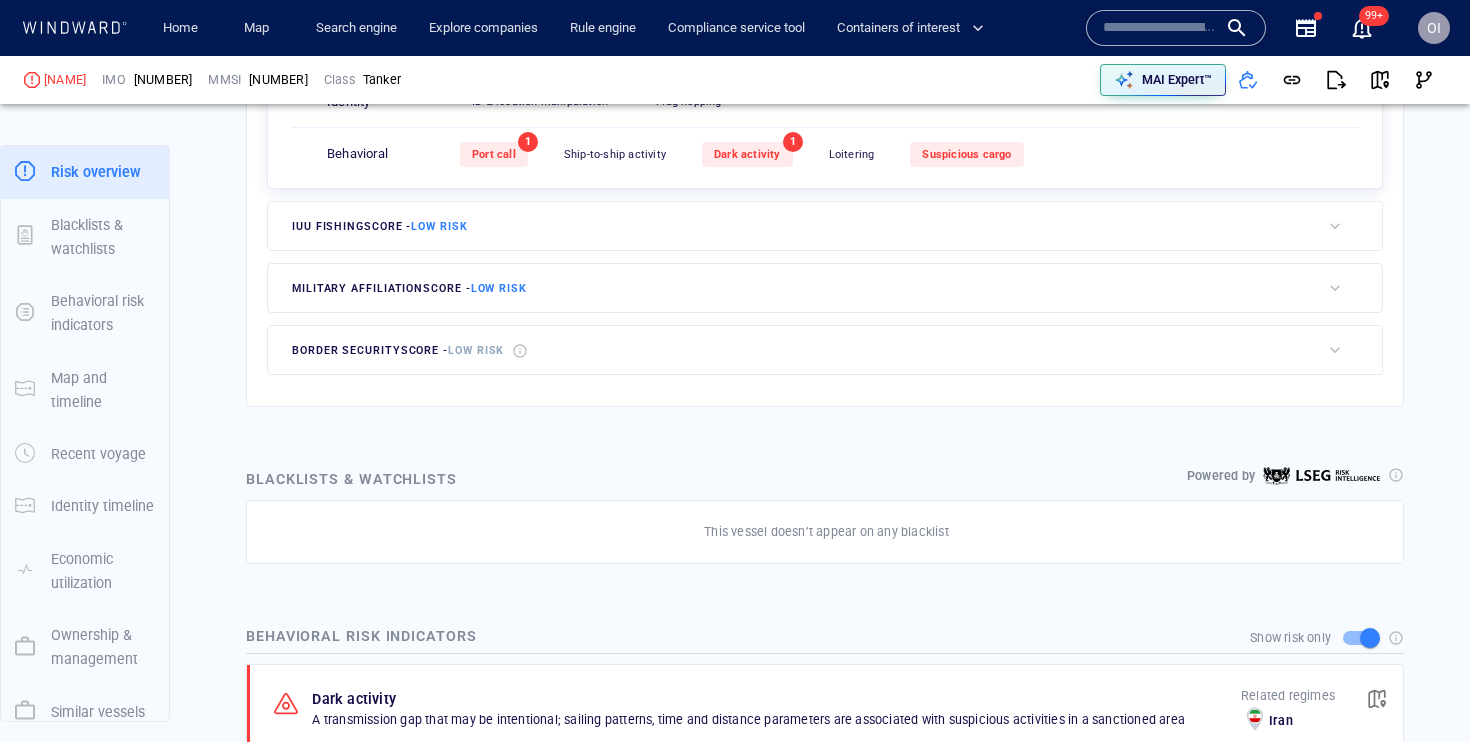 scroll, scrollTop: 1011, scrollLeft: 0, axis: vertical 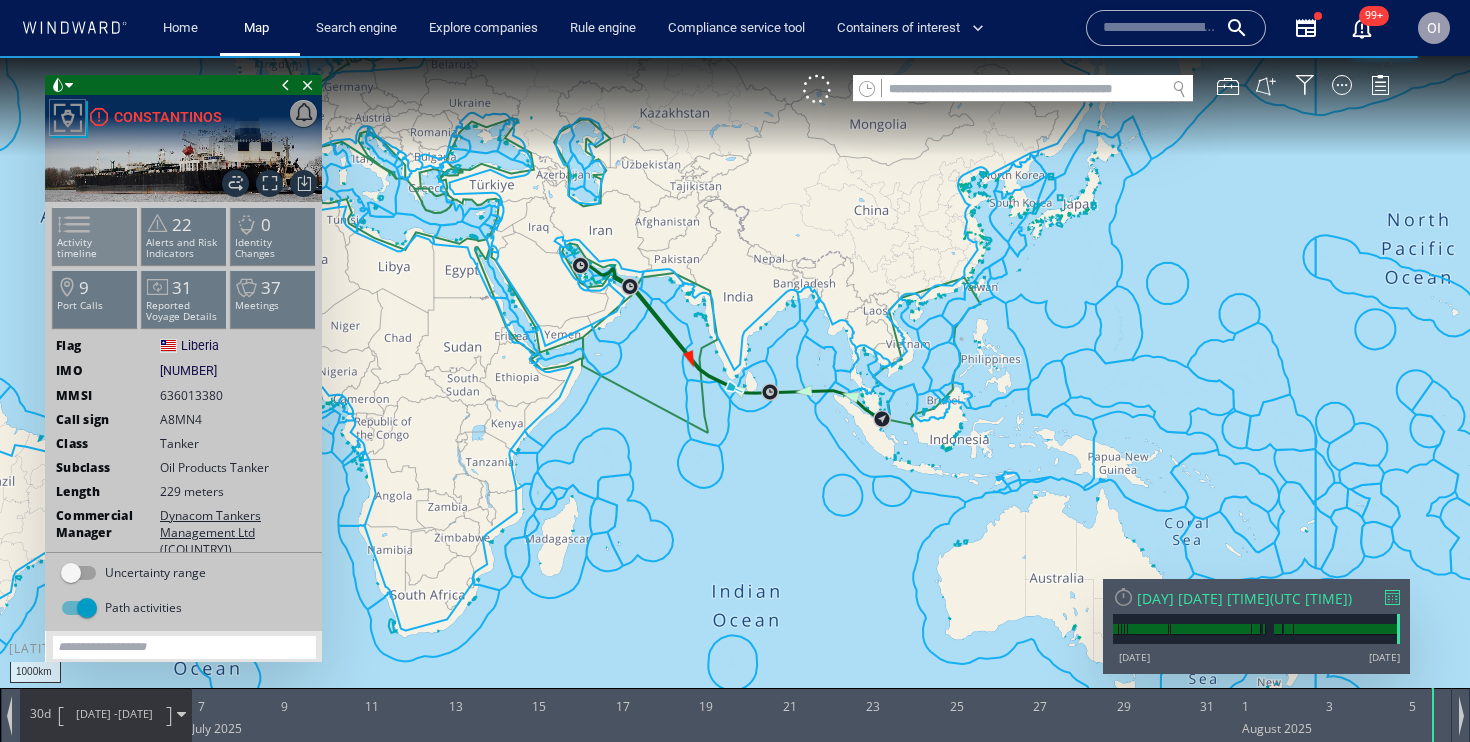 click on "Activity timeline" at bounding box center (95, 236) 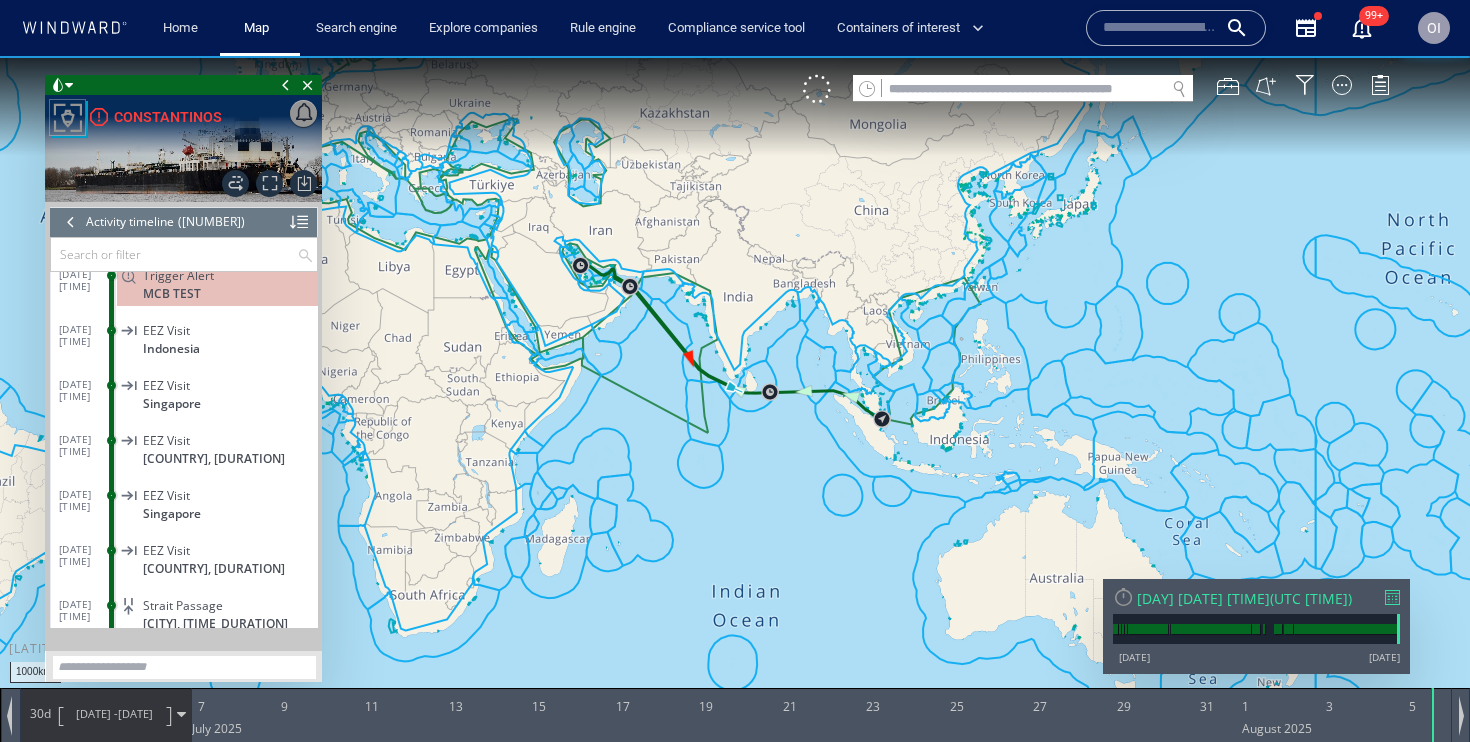 scroll, scrollTop: 409612, scrollLeft: 0, axis: vertical 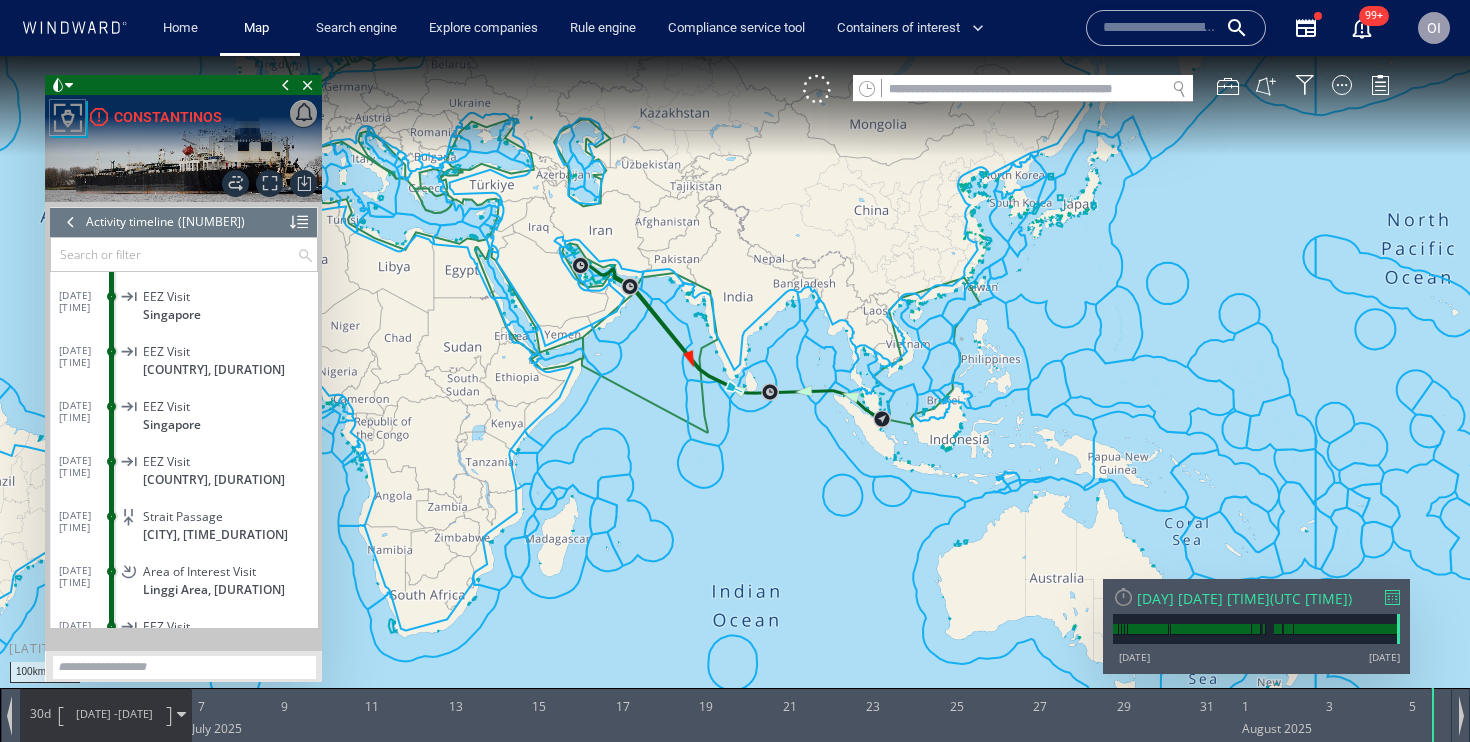 drag, startPoint x: 585, startPoint y: 303, endPoint x: 623, endPoint y: 680, distance: 378.91028 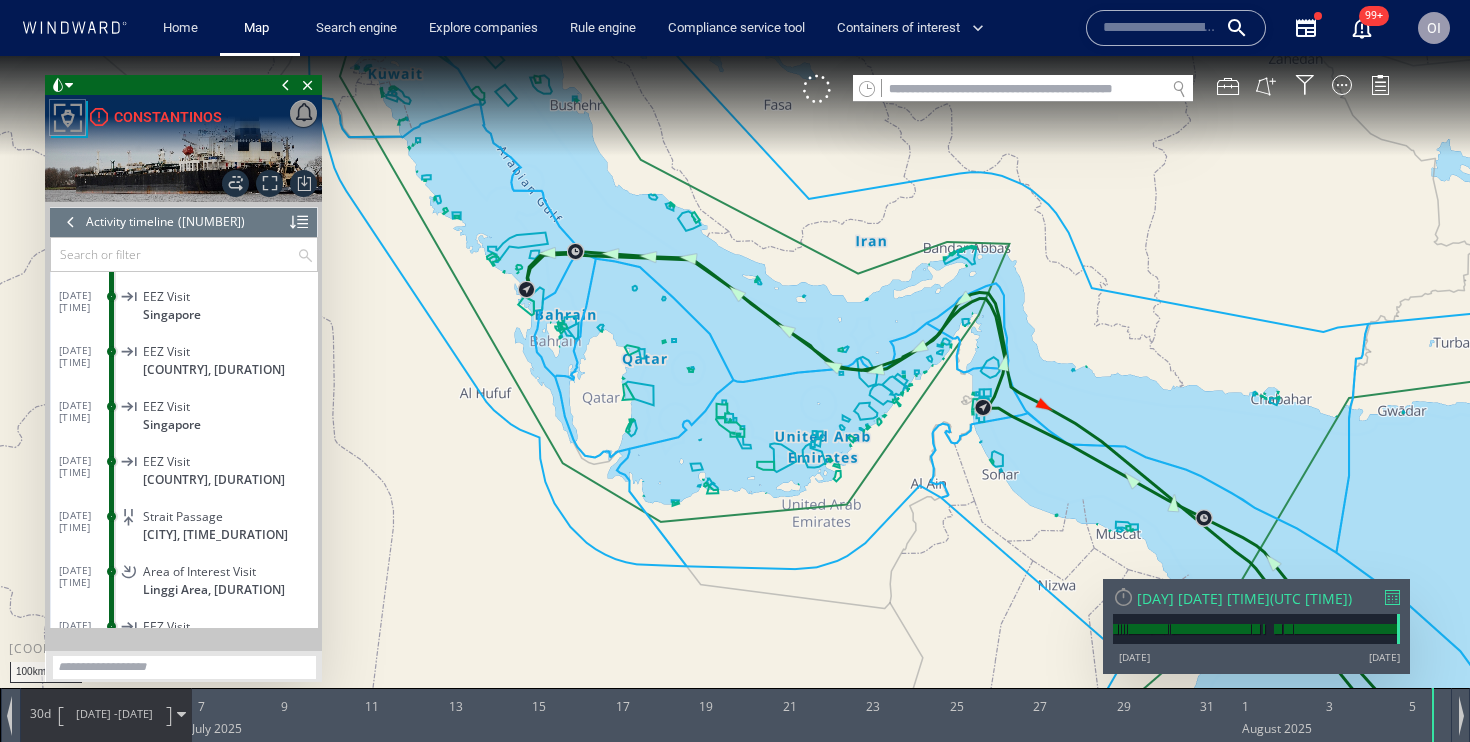 drag, startPoint x: 707, startPoint y: 593, endPoint x: 651, endPoint y: 593, distance: 56 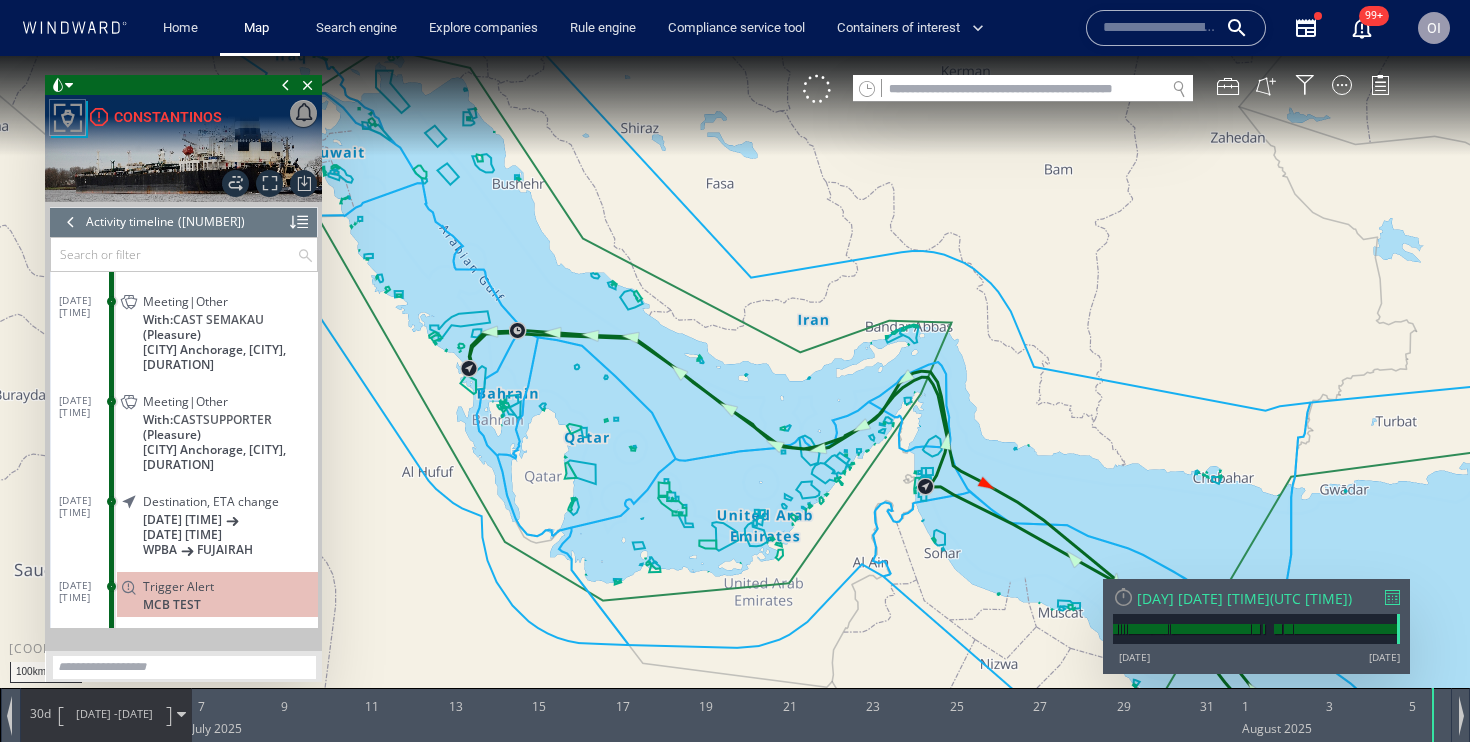 scroll, scrollTop: 409350, scrollLeft: 0, axis: vertical 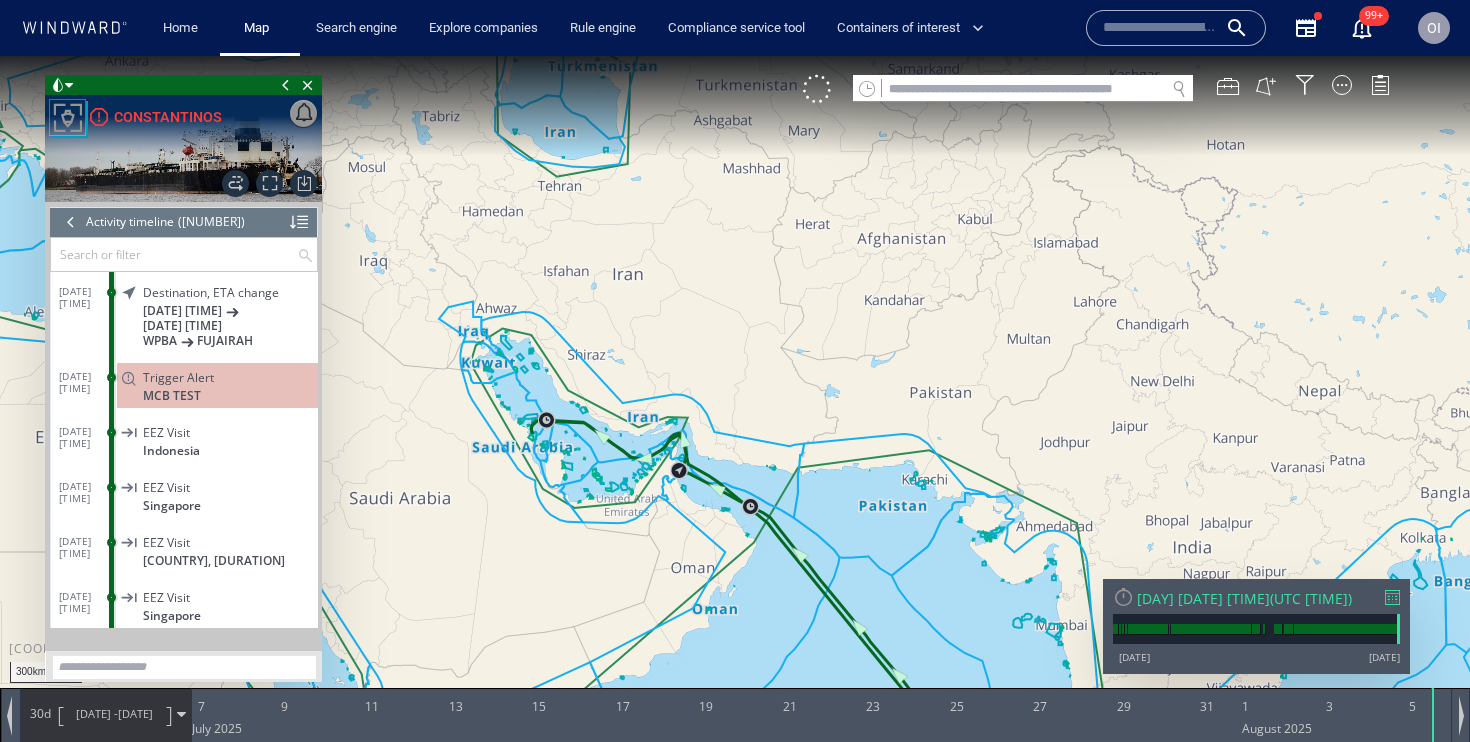 drag, startPoint x: 394, startPoint y: 483, endPoint x: 561, endPoint y: 483, distance: 167 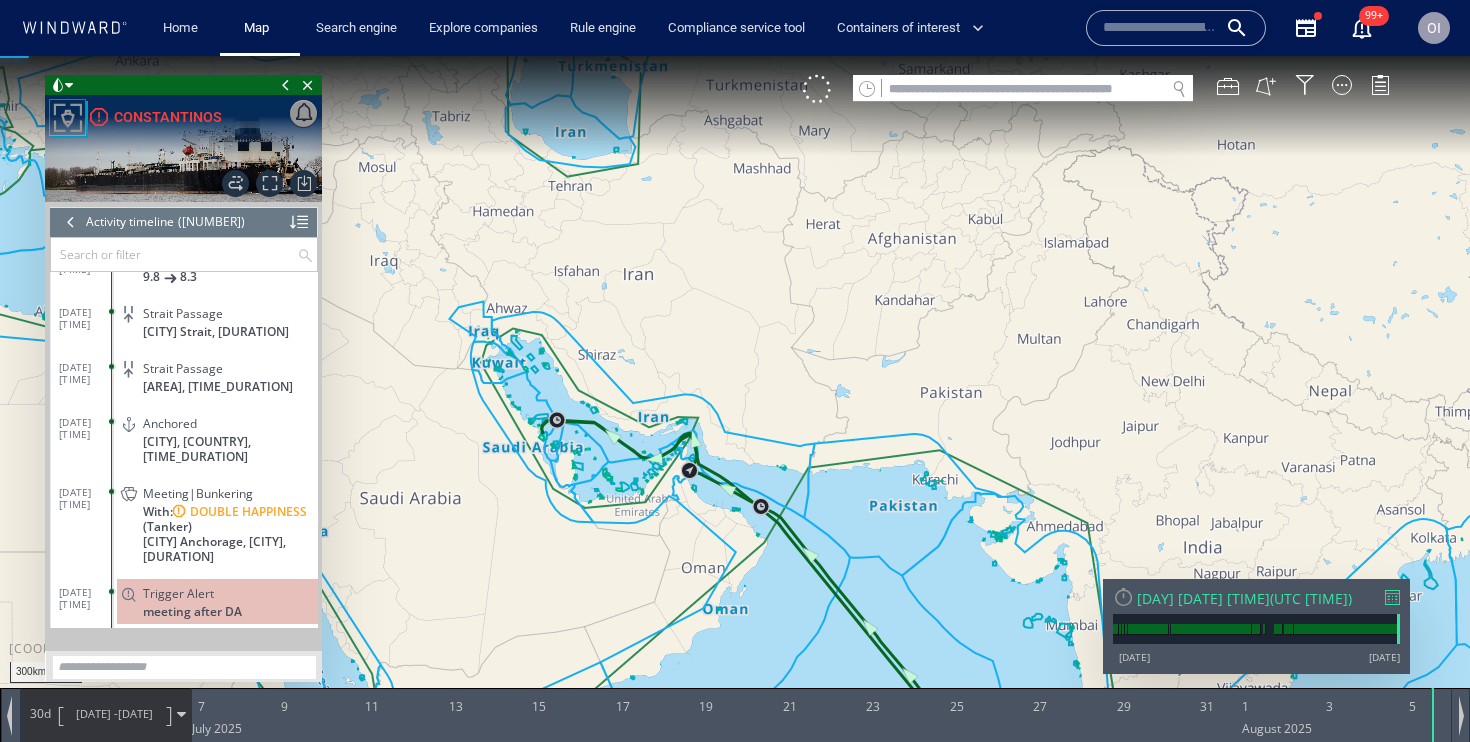 scroll, scrollTop: 408779, scrollLeft: 0, axis: vertical 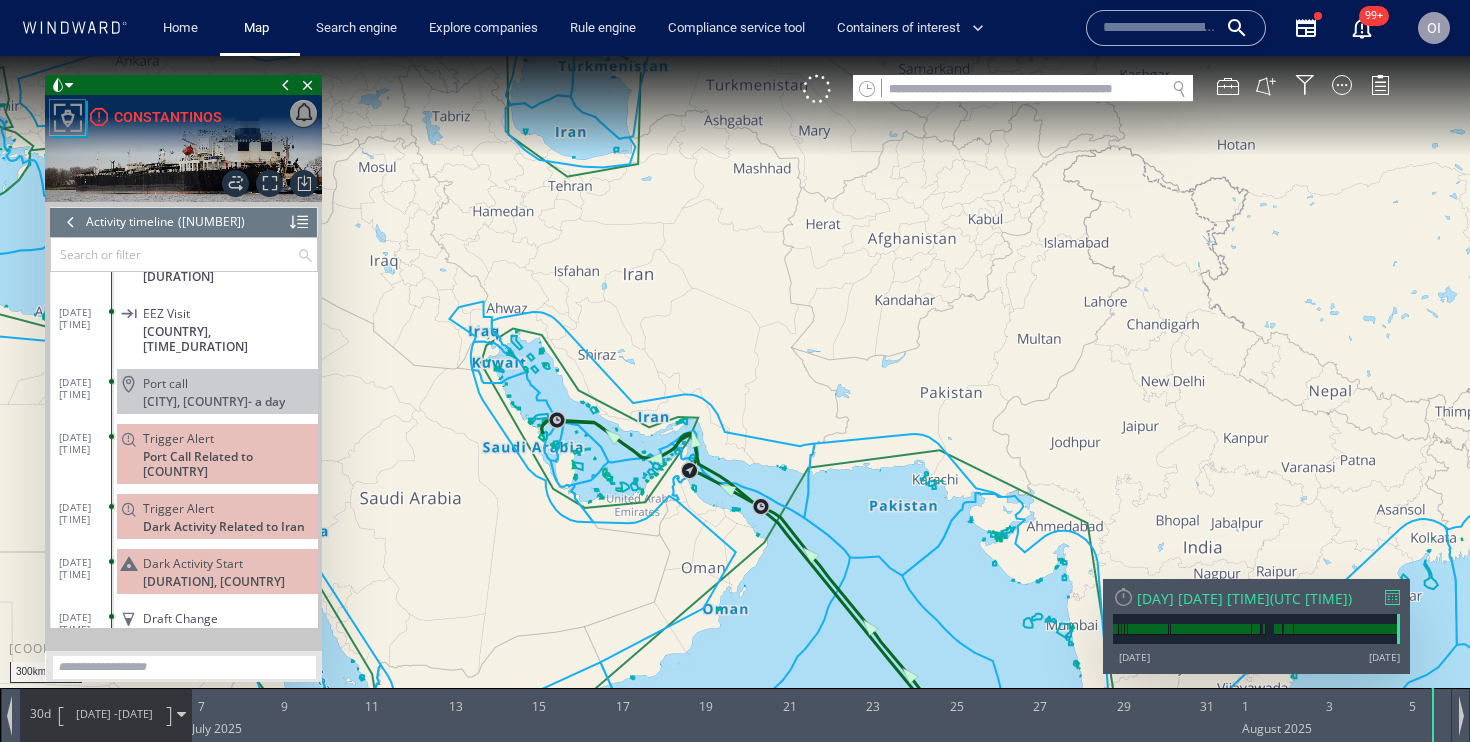 click on "Port call" 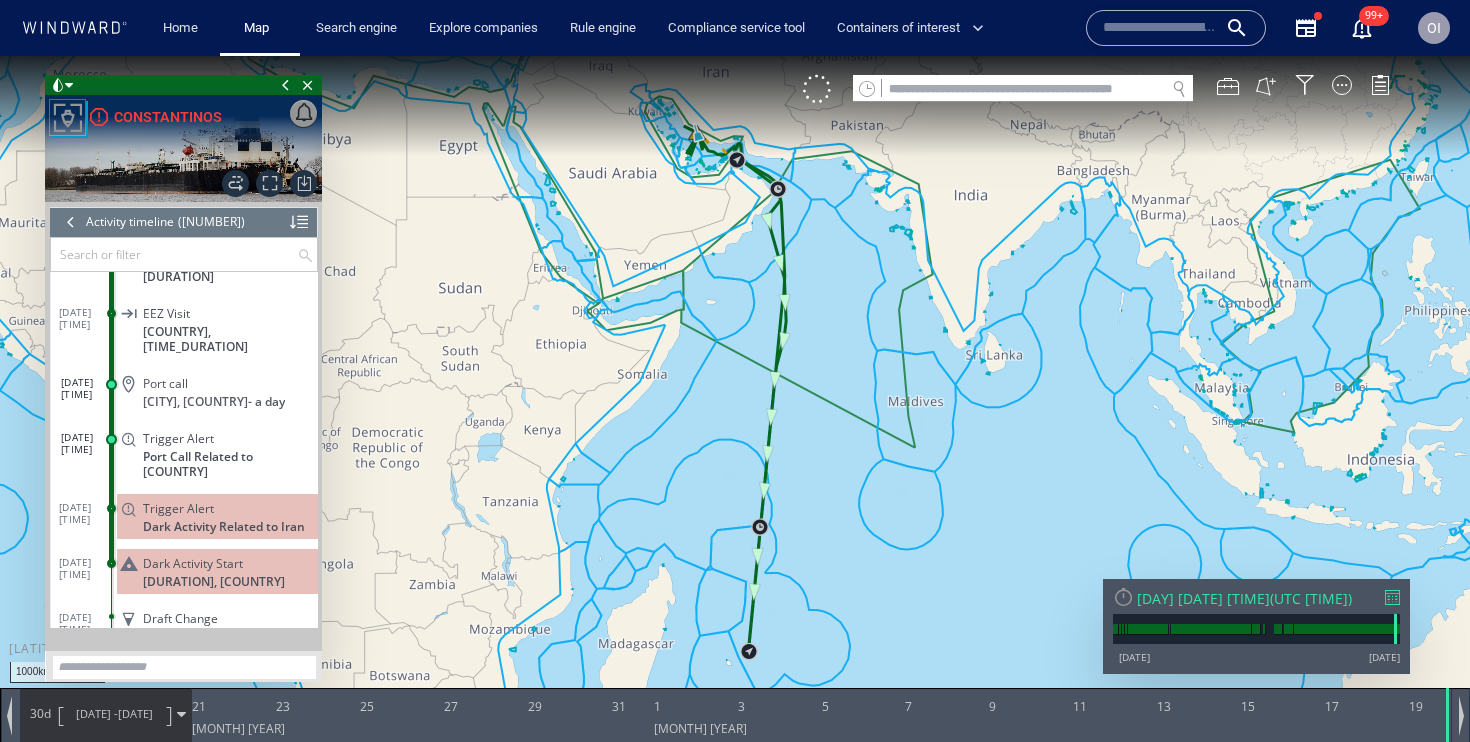 click on "[DATE] - [DATE]" at bounding box center (114, 714) 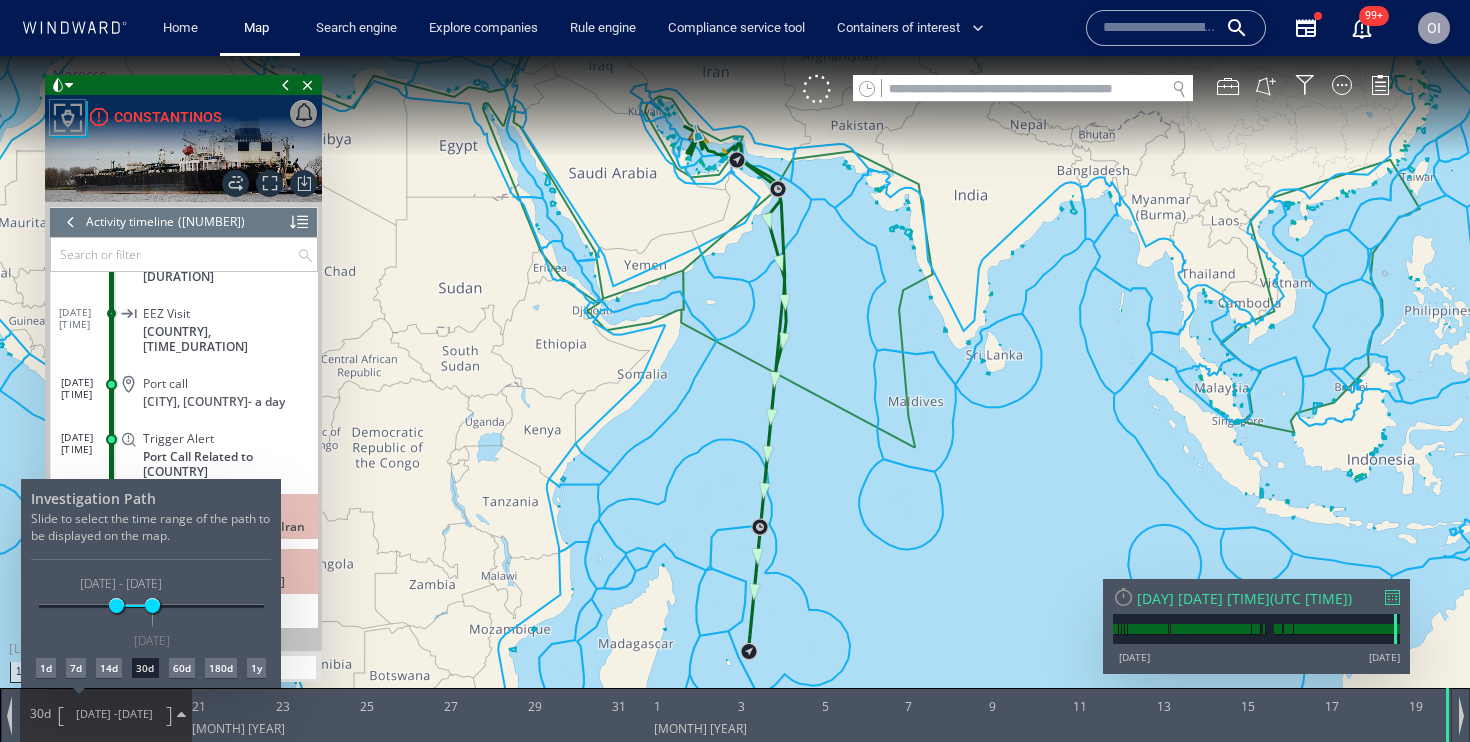 click on "Investigation Path Slide to select the time range of the path to be displayed on the map.         [DATE]   [DATE]   [DATE]   [DATE]   [DATE] - [DATE]   [DATE] 1d 7d 14d 30d 60d 180d 1y" at bounding box center [151, 583] 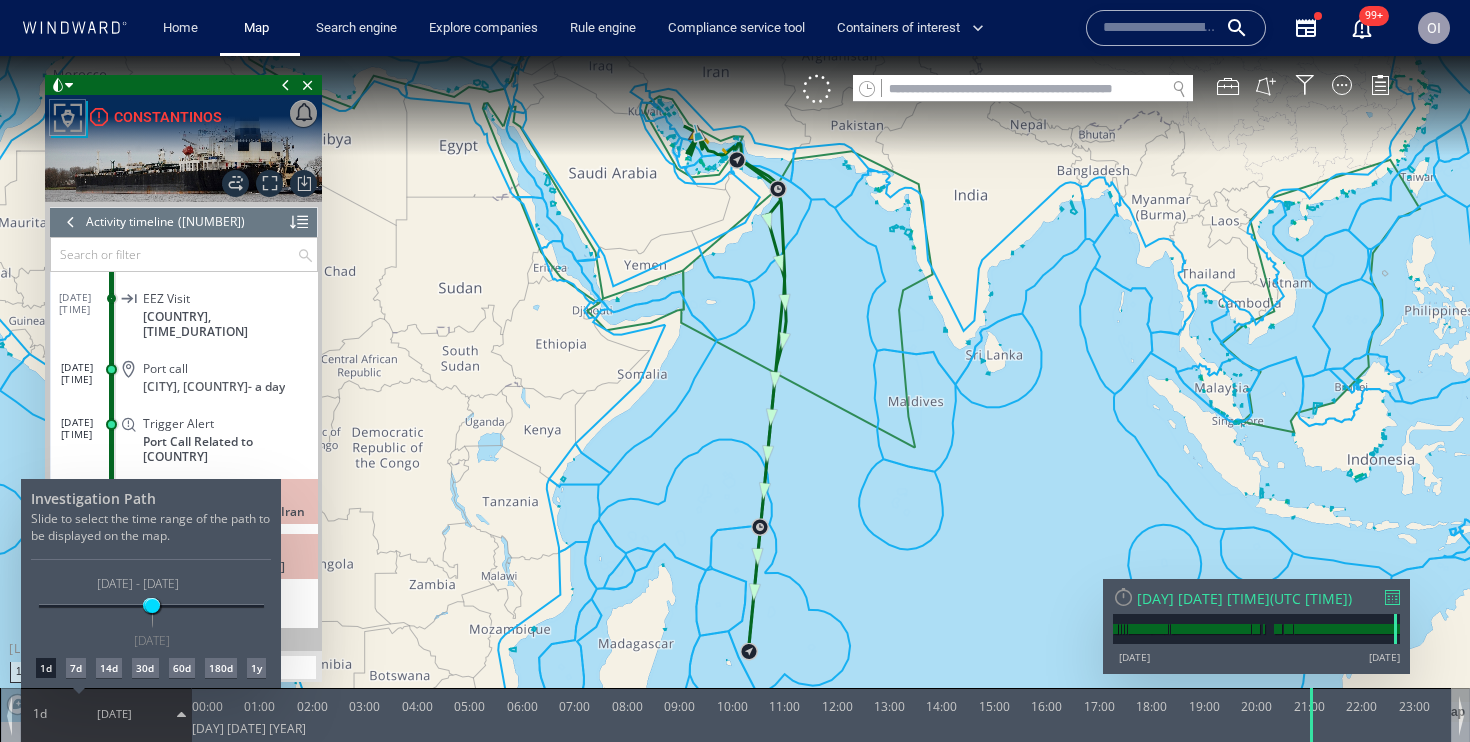 scroll, scrollTop: 405570, scrollLeft: 0, axis: vertical 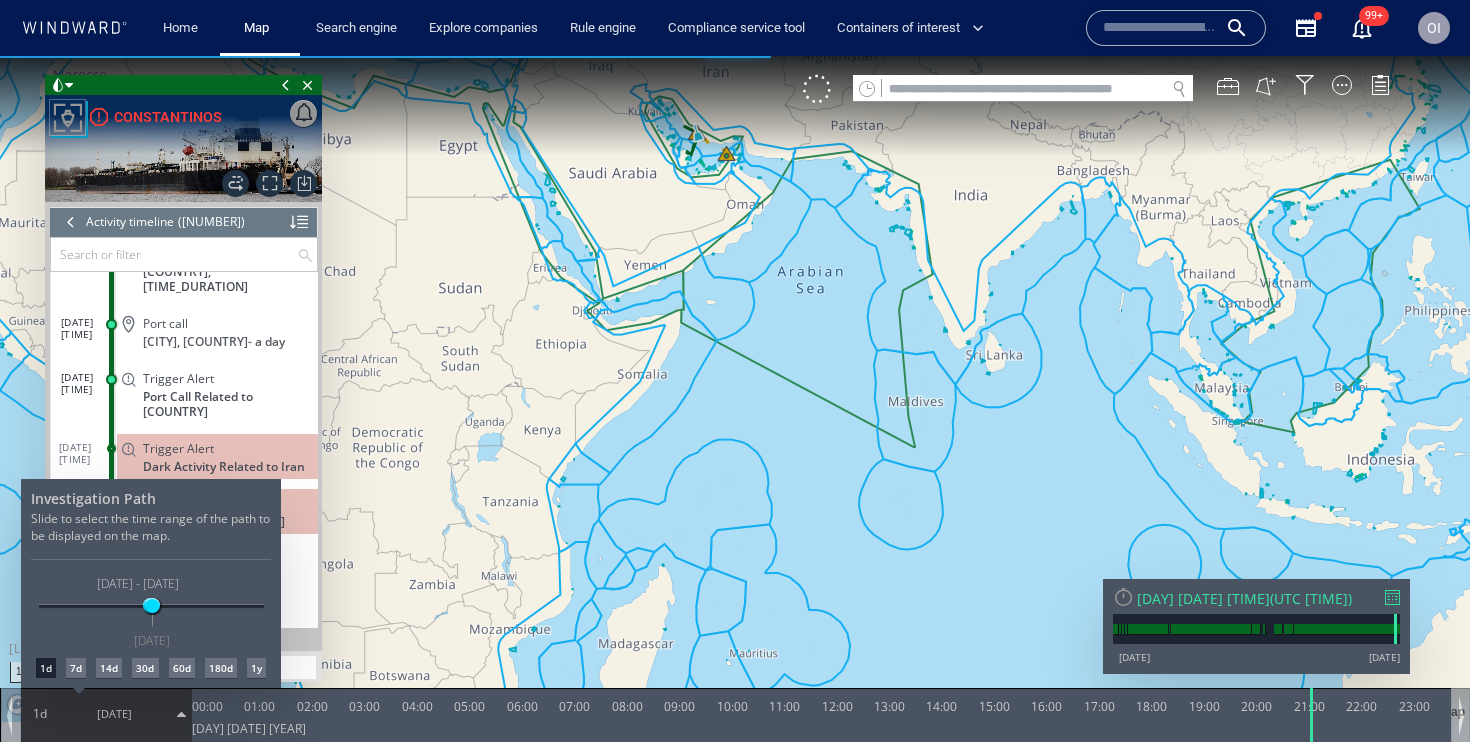 click at bounding box center [735, 399] 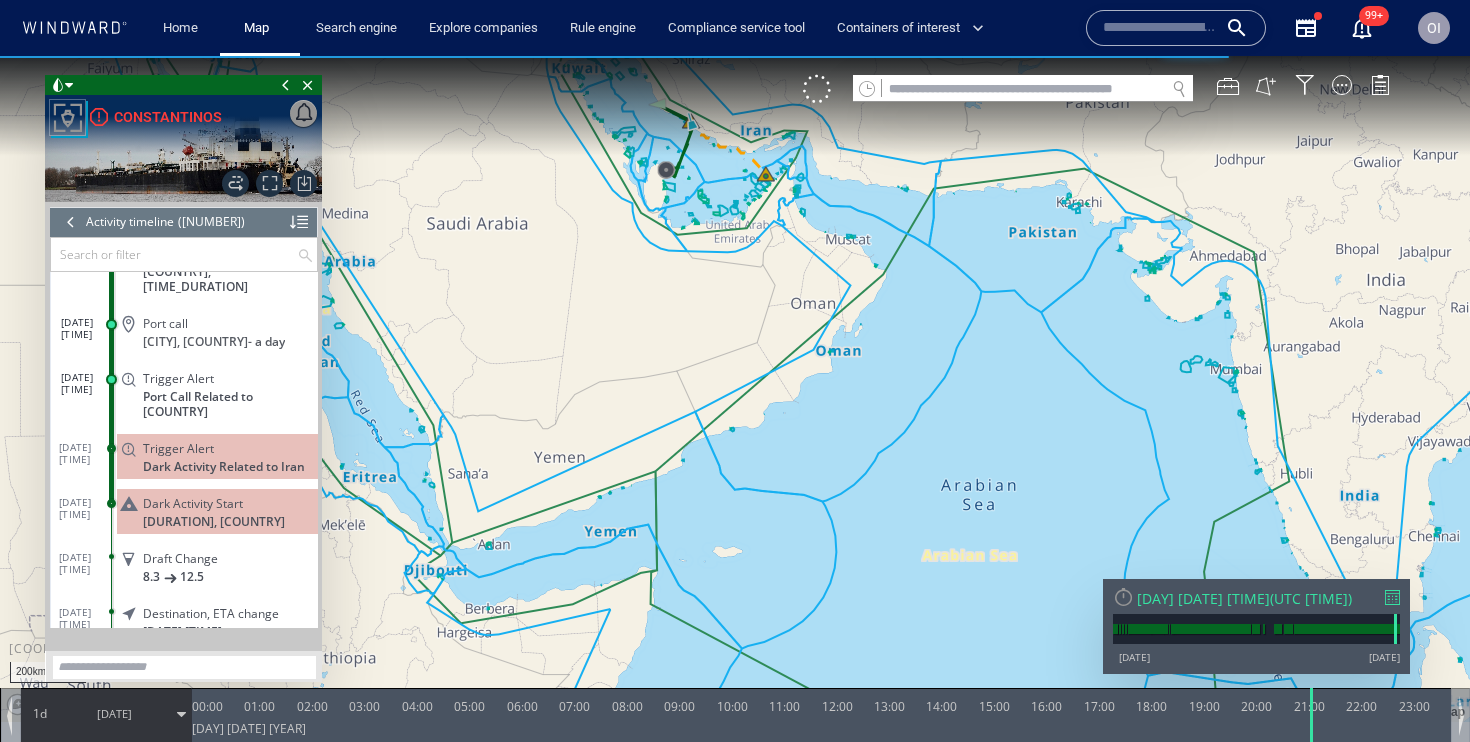 click at bounding box center [735, 389] 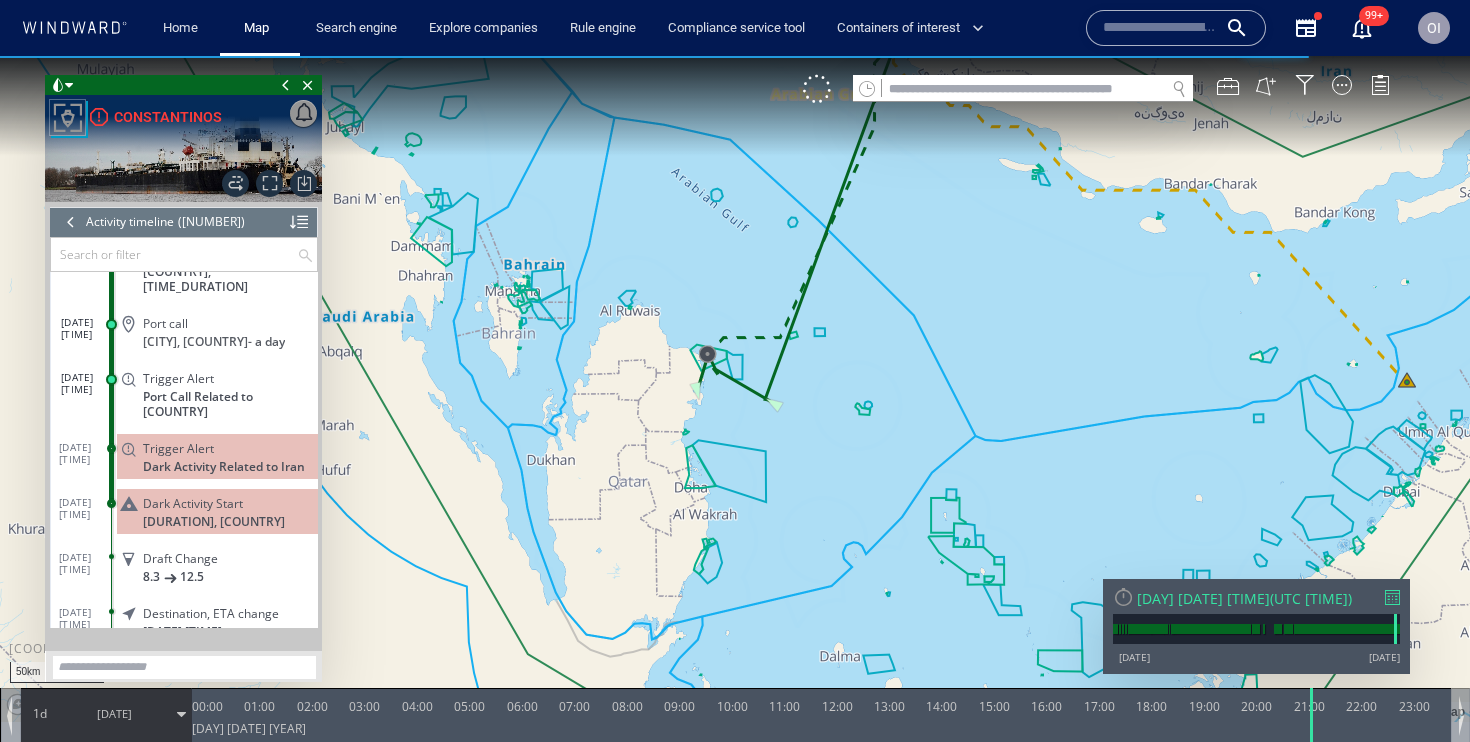 drag, startPoint x: 840, startPoint y: 191, endPoint x: 768, endPoint y: 433, distance: 252.48366 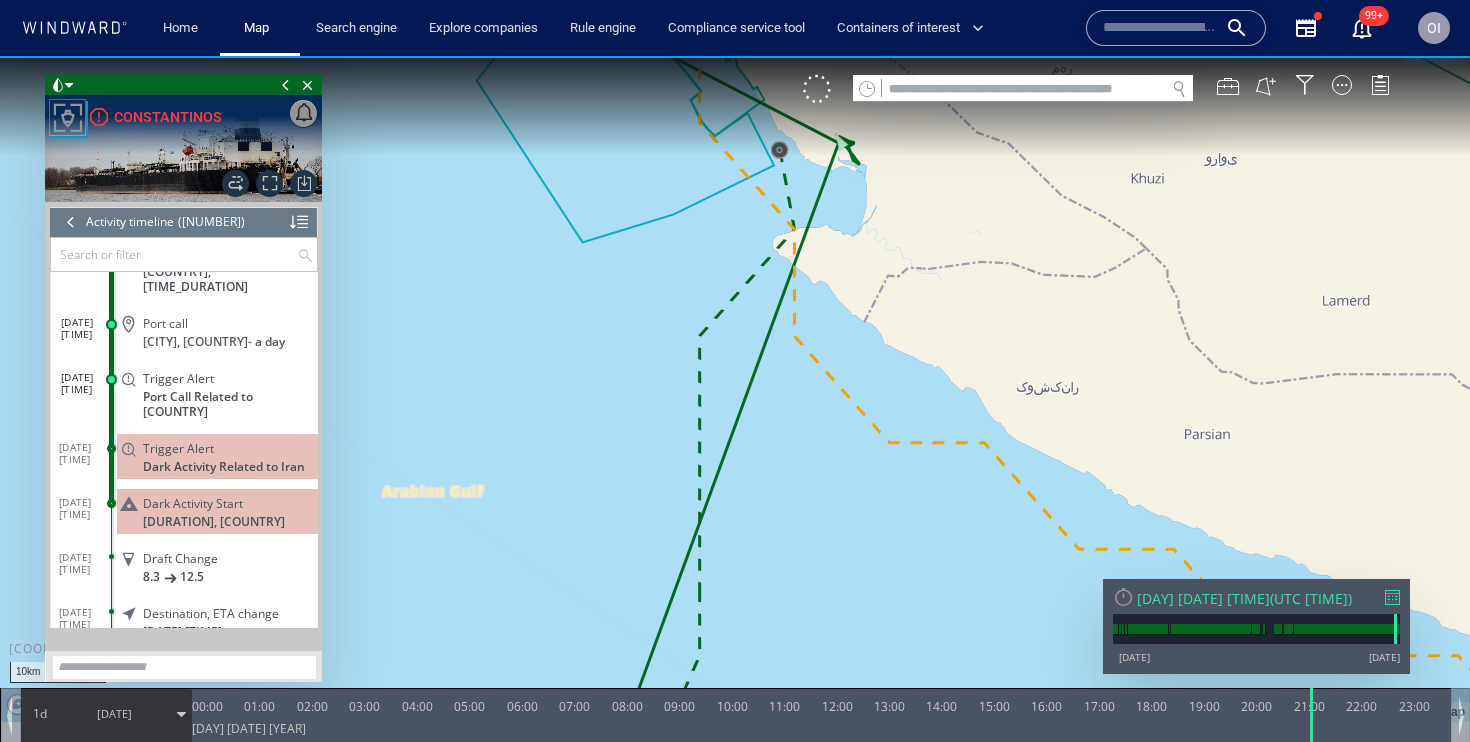 drag, startPoint x: 751, startPoint y: 253, endPoint x: 726, endPoint y: 403, distance: 152.06906 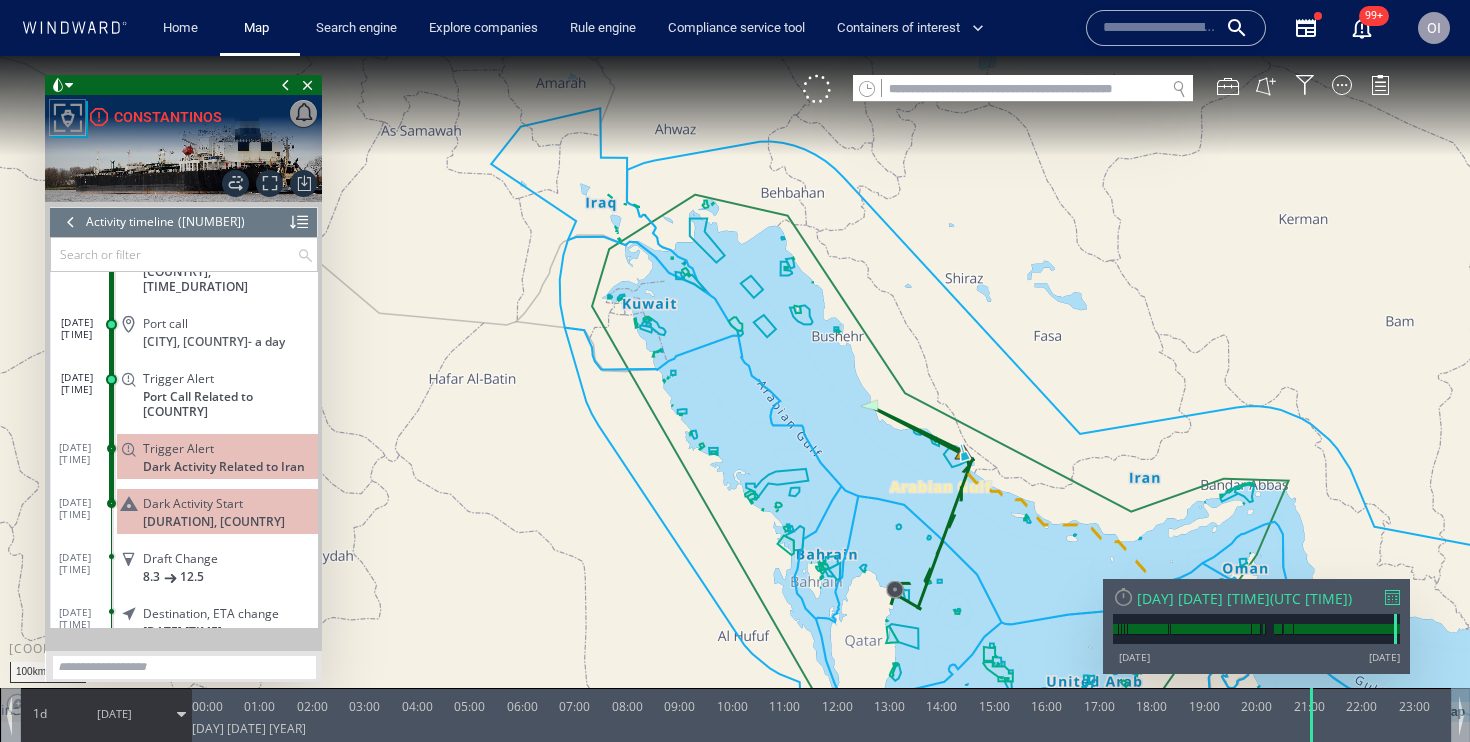 drag, startPoint x: 994, startPoint y: 571, endPoint x: 943, endPoint y: 479, distance: 105.1903 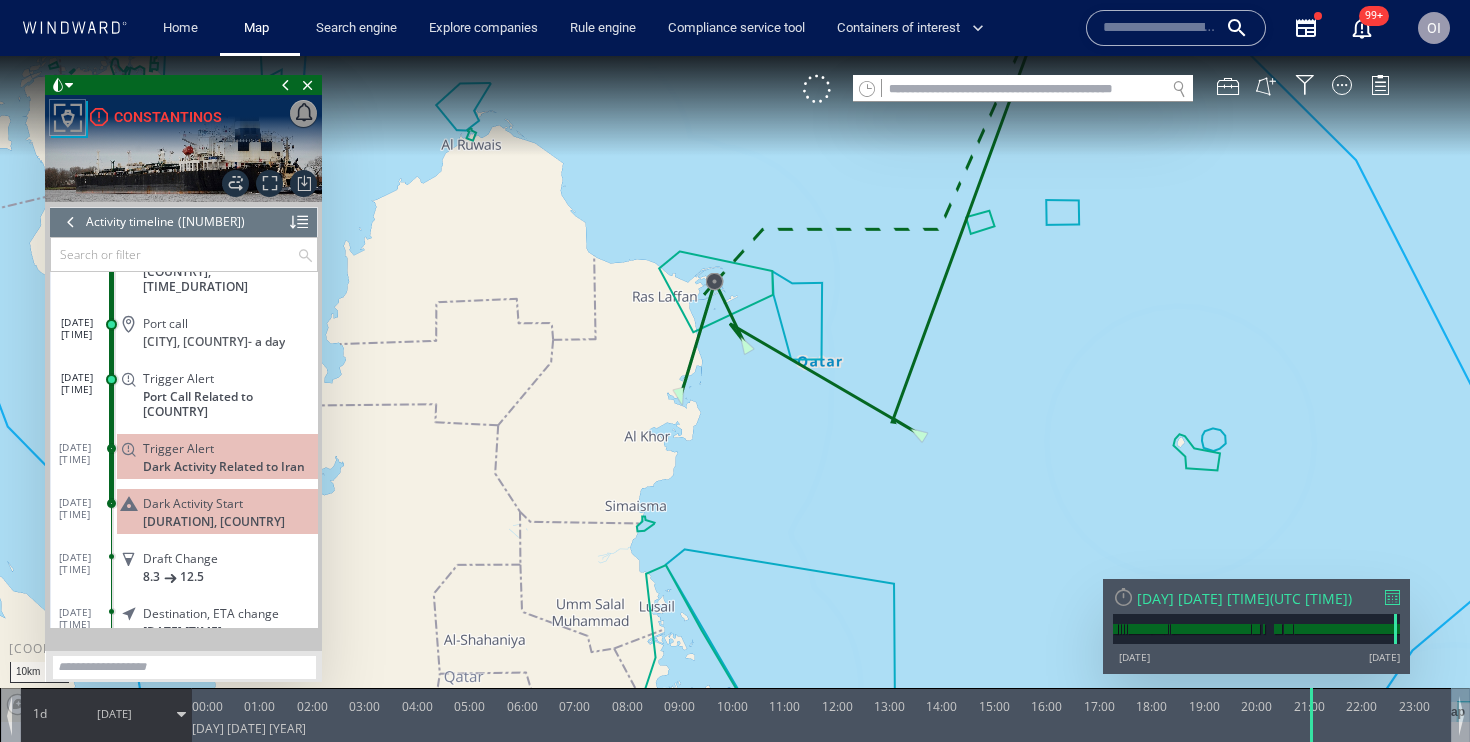 click on "[DURATION] [DATE]" at bounding box center (106, 714) 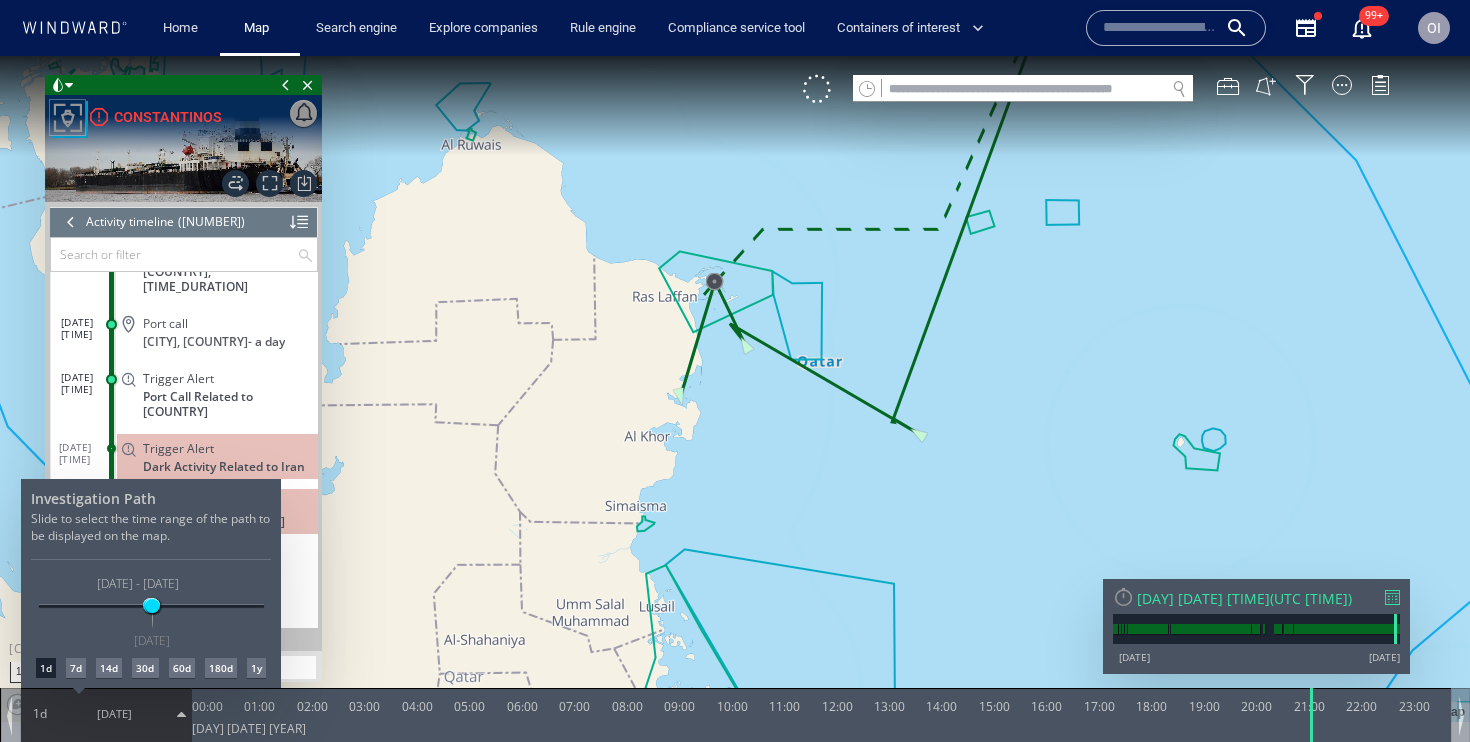 click on "7d" at bounding box center [76, 668] 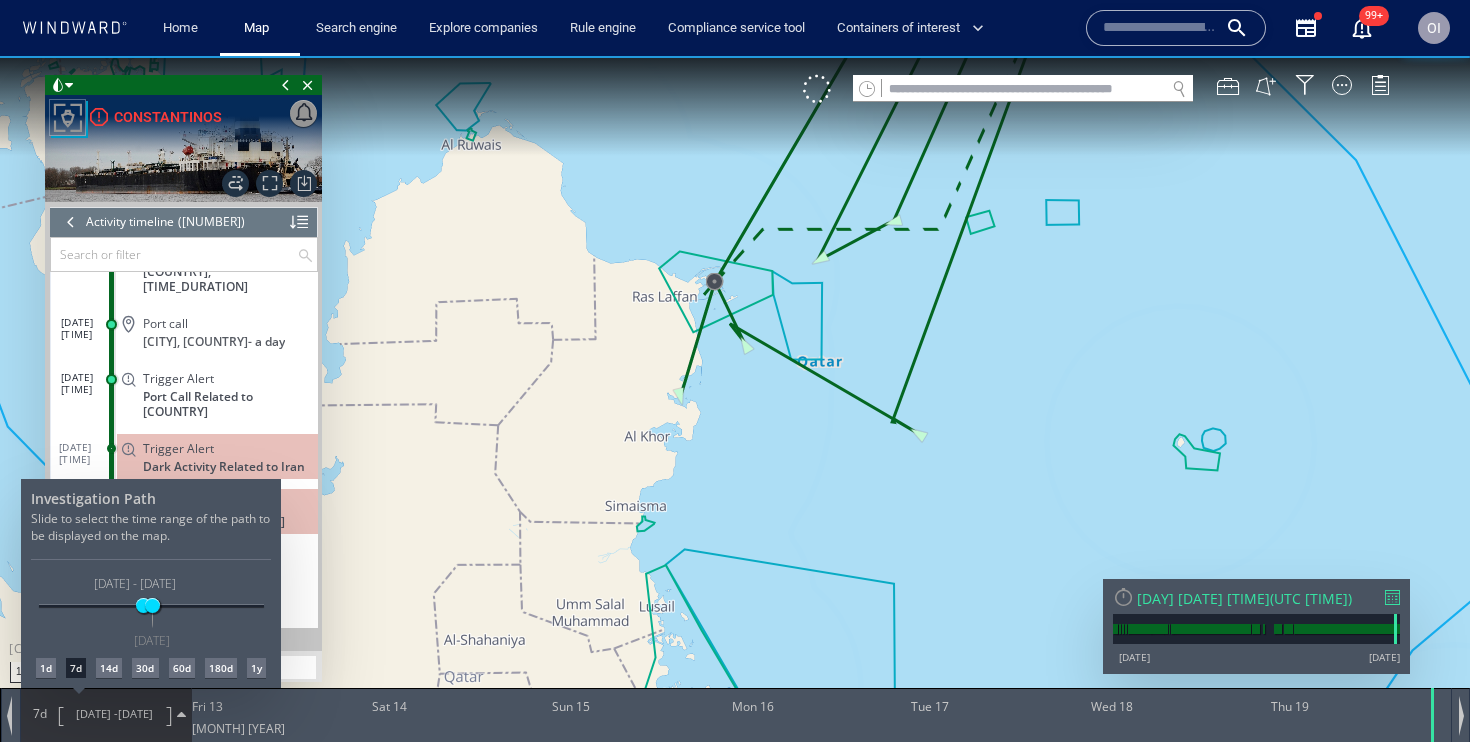 click at bounding box center [735, 399] 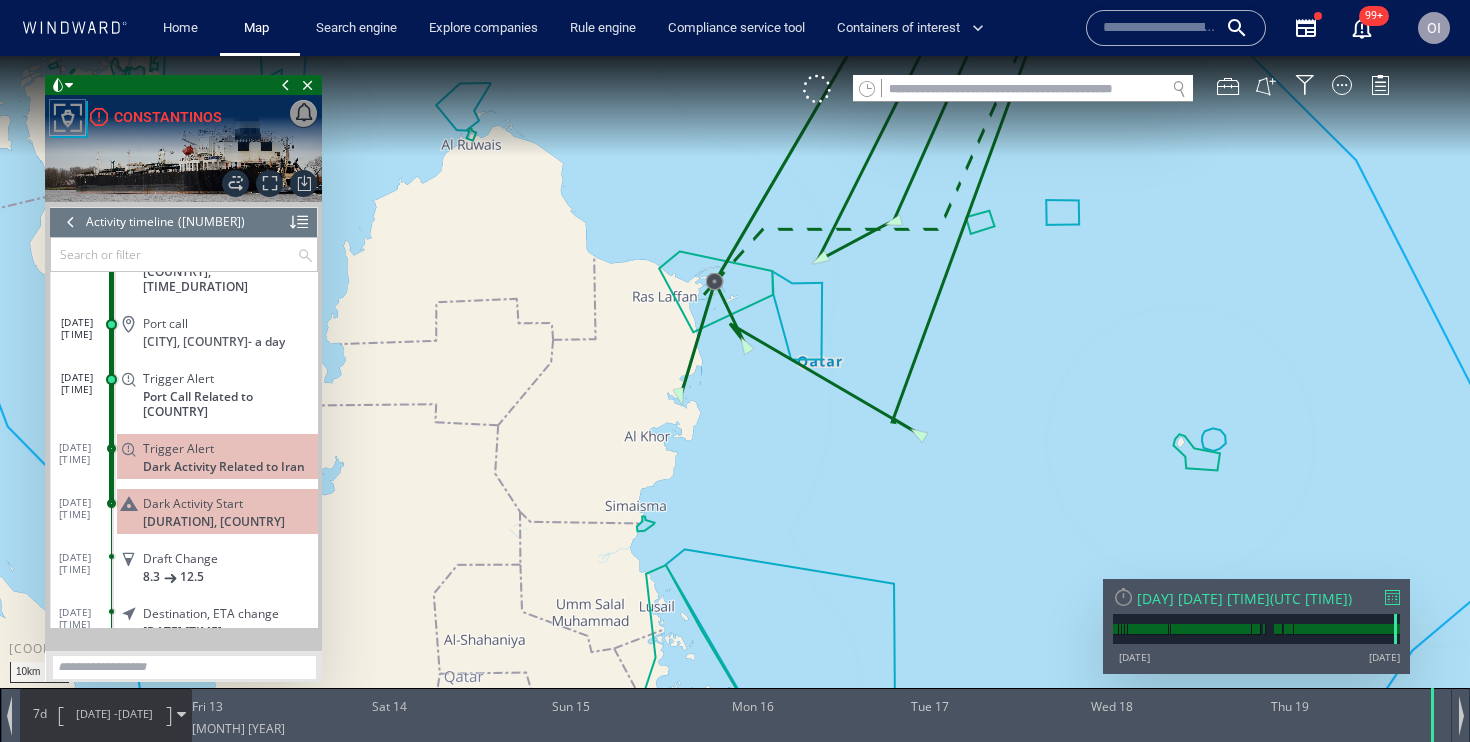 click at bounding box center [735, 389] 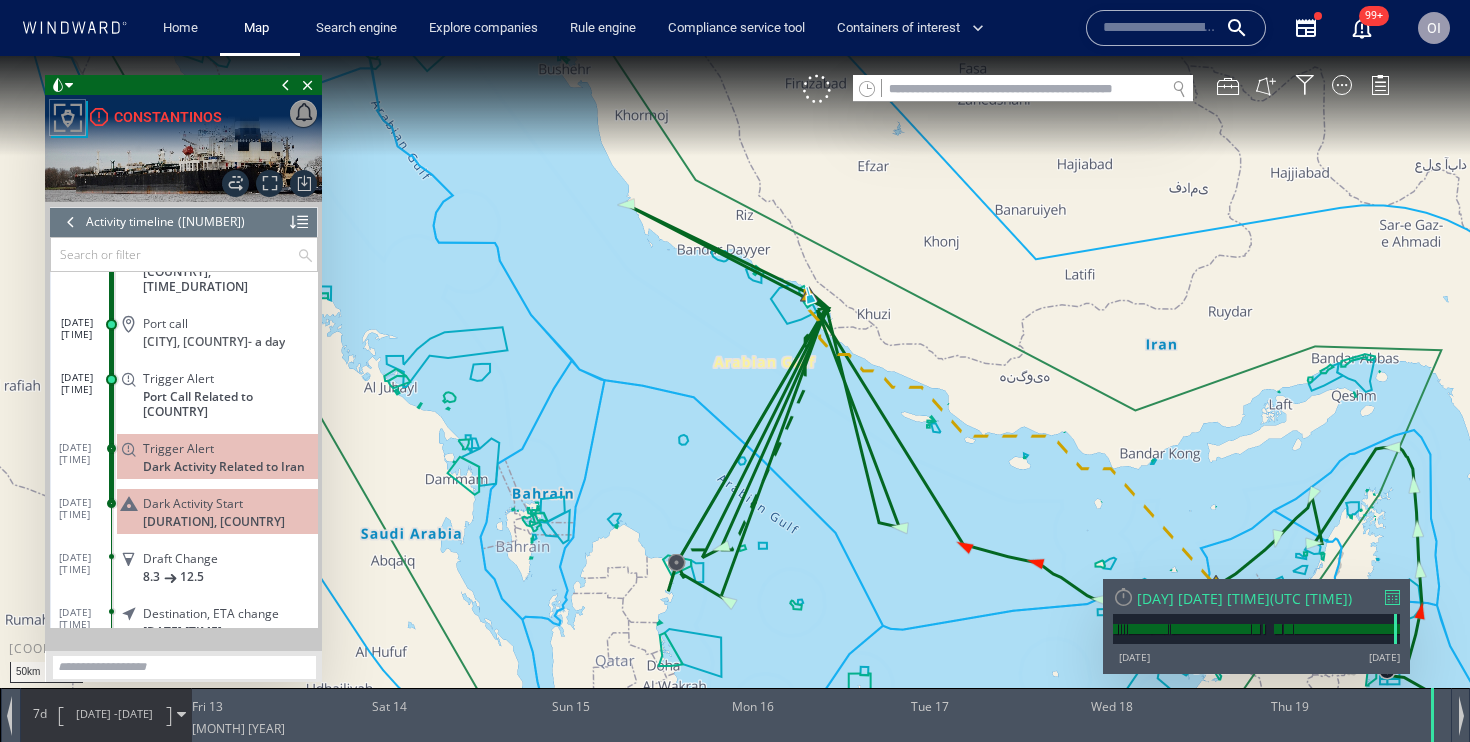 click on "Dark Activity Start" 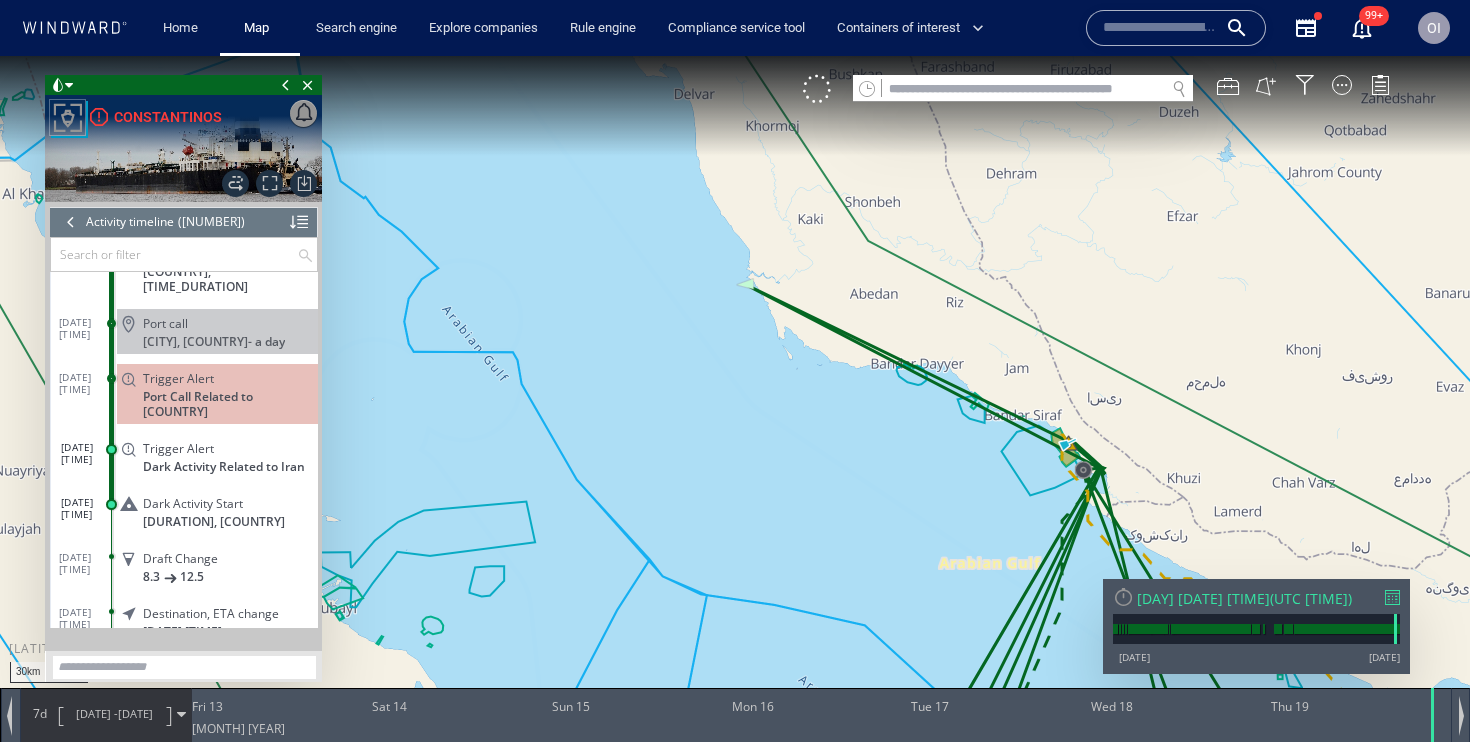 drag, startPoint x: 1025, startPoint y: 590, endPoint x: 843, endPoint y: 422, distance: 247.68529 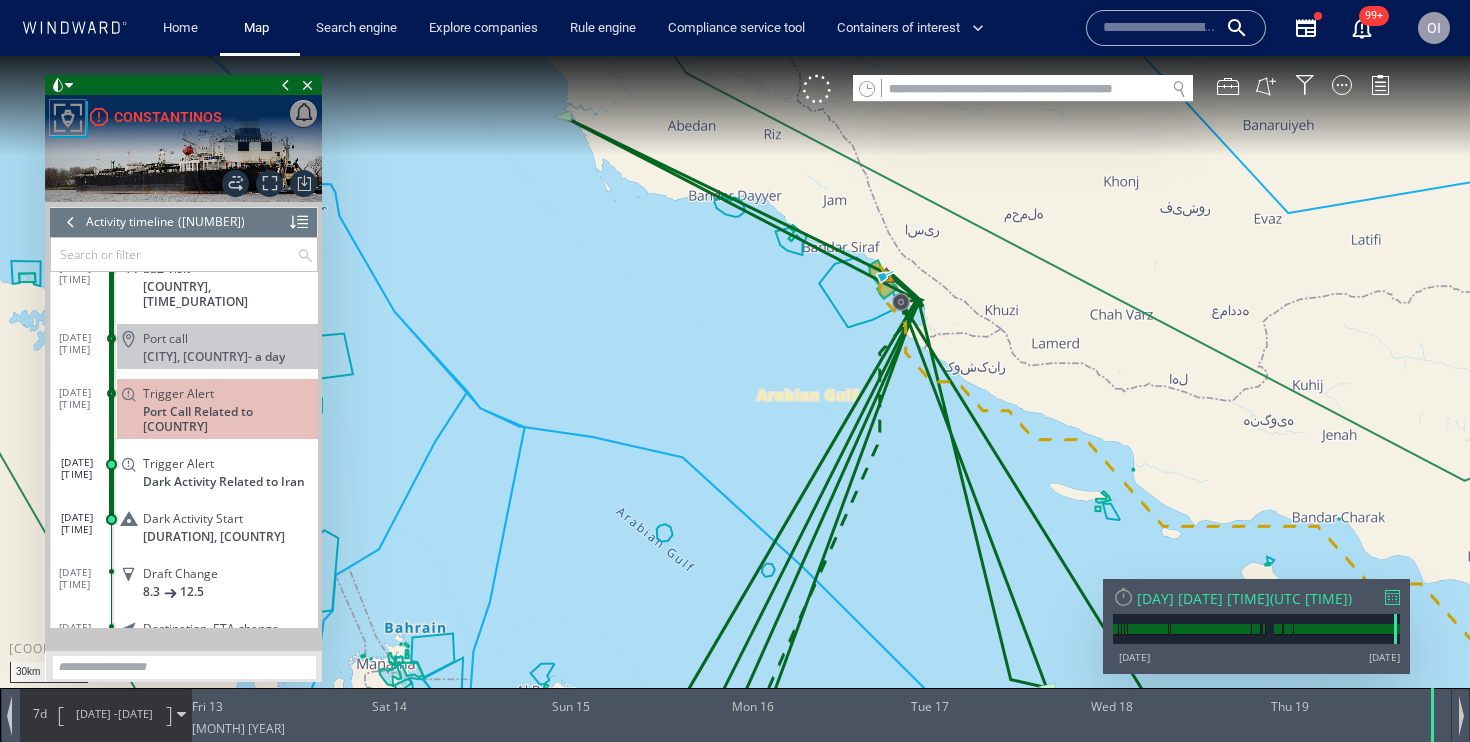 scroll, scrollTop: 405536, scrollLeft: 0, axis: vertical 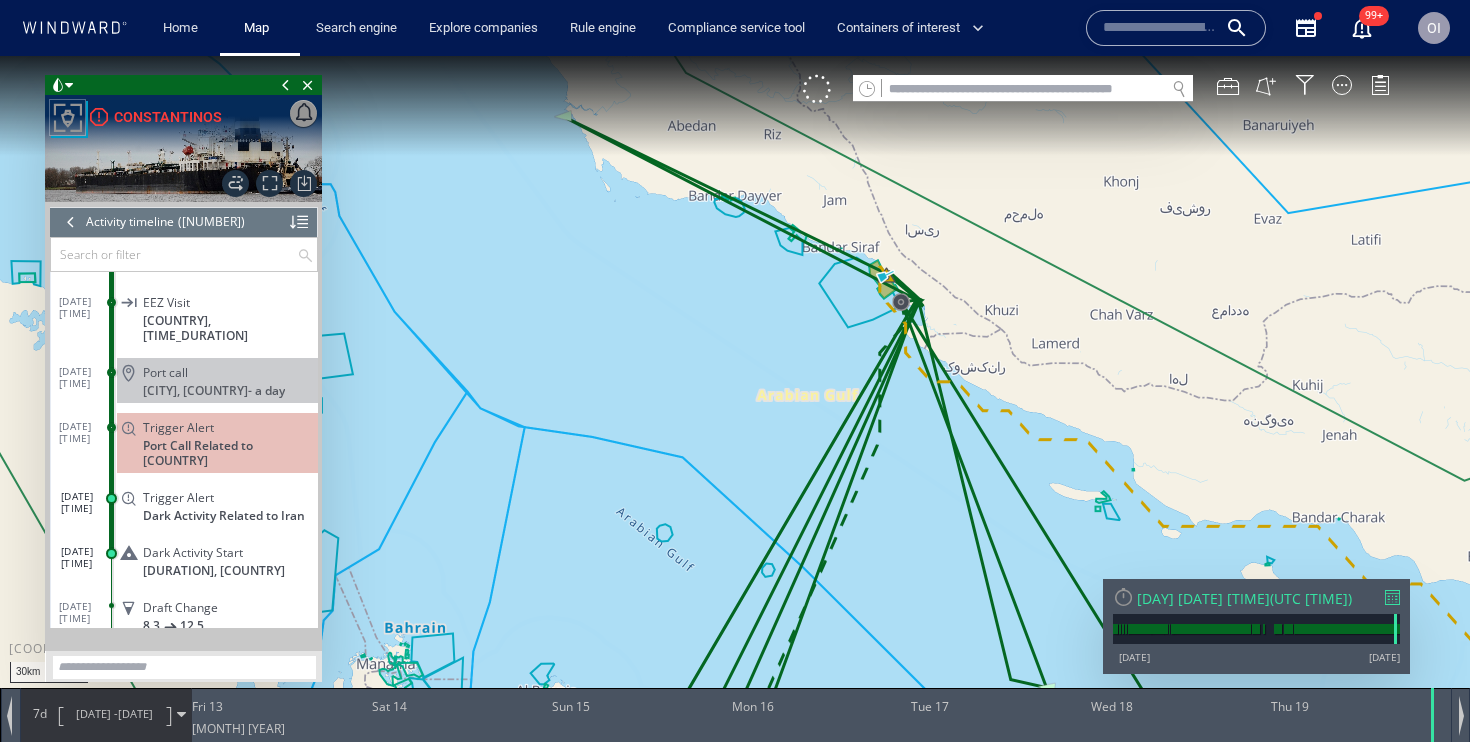 click on "Dark Activity Start" 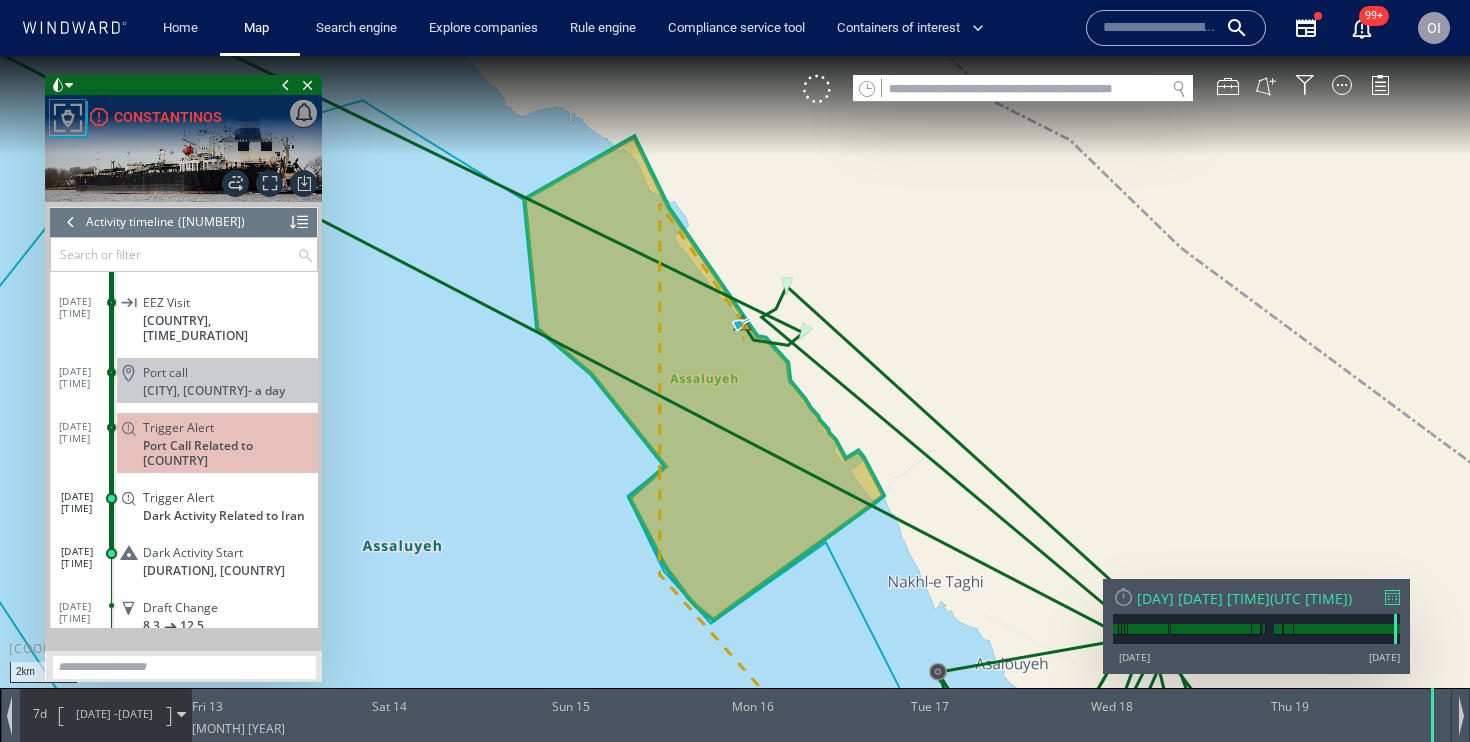 click on "Draft Change" 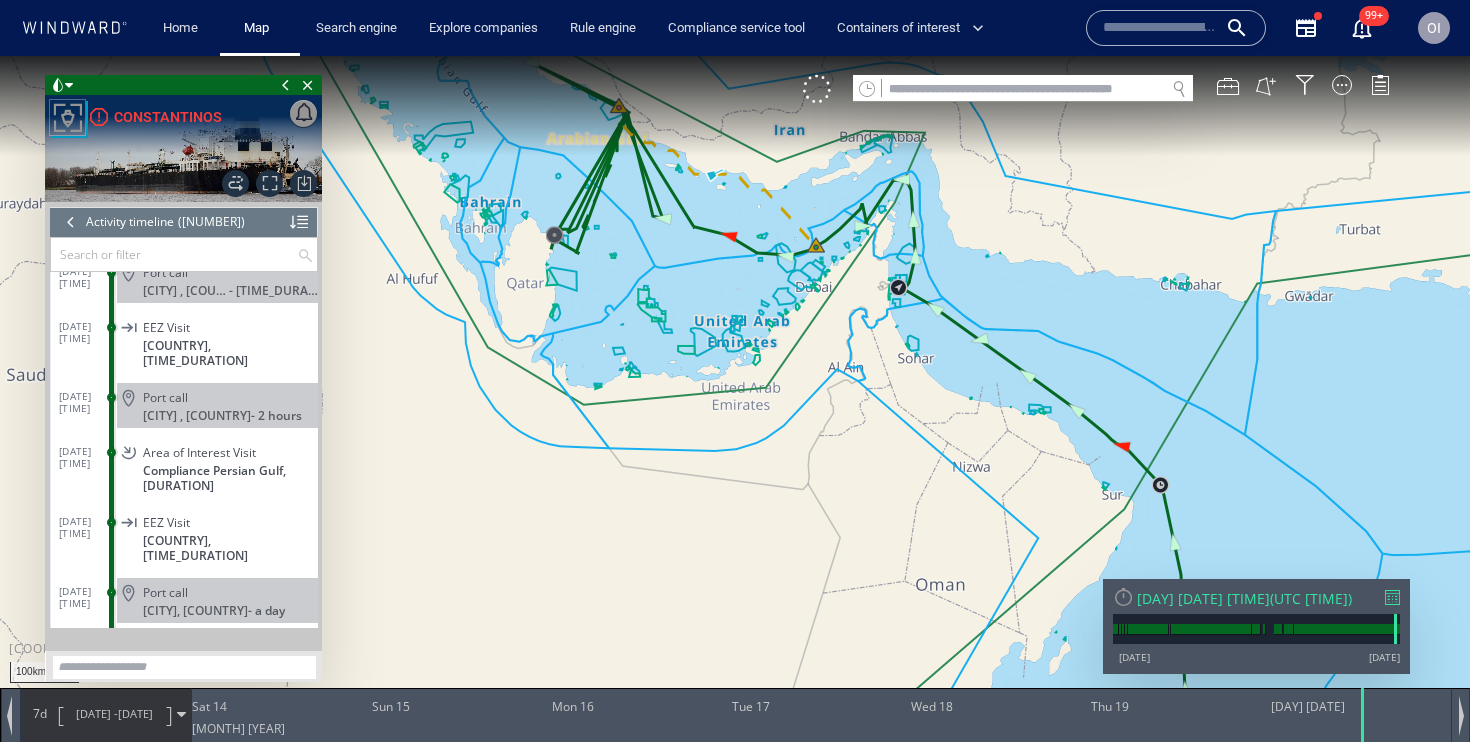 scroll, scrollTop: 405330, scrollLeft: 0, axis: vertical 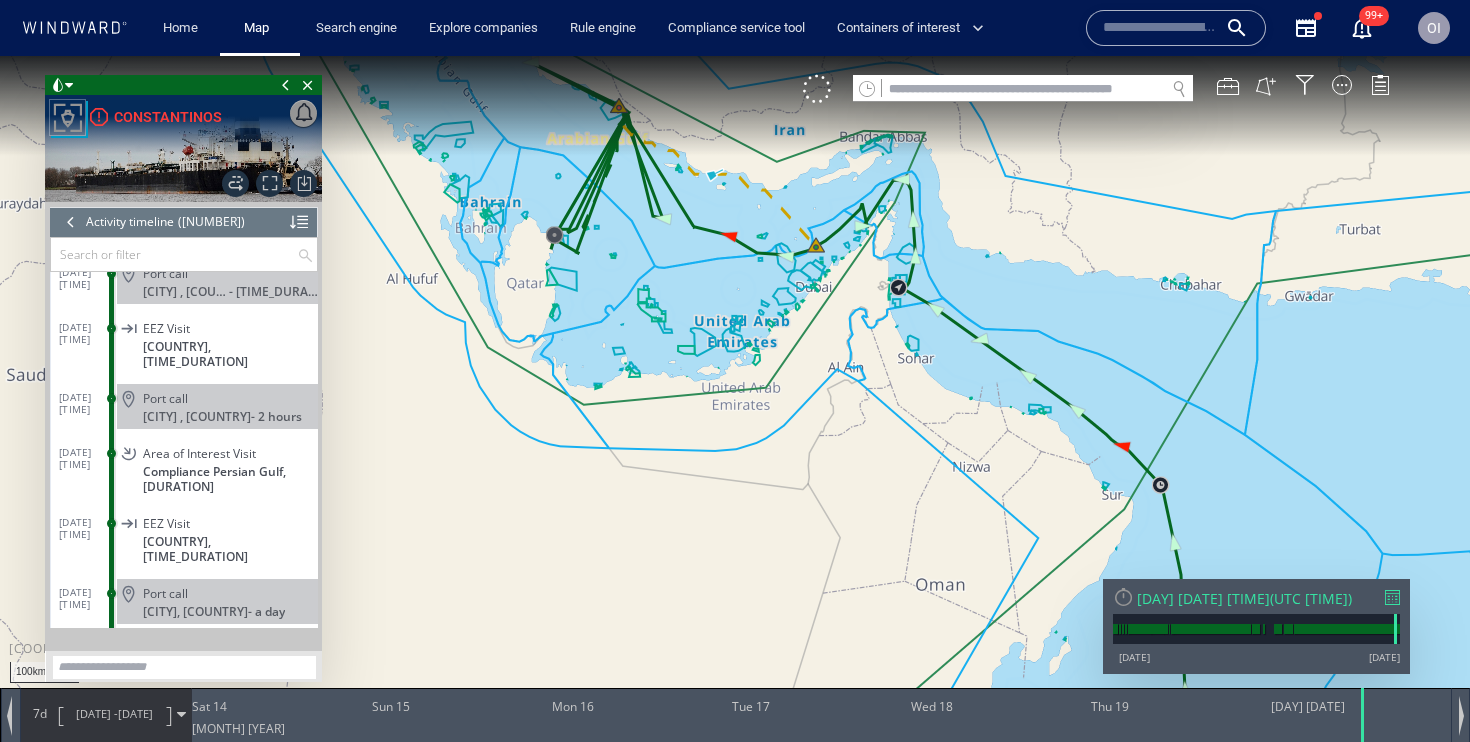 click on "EEZ Visit" 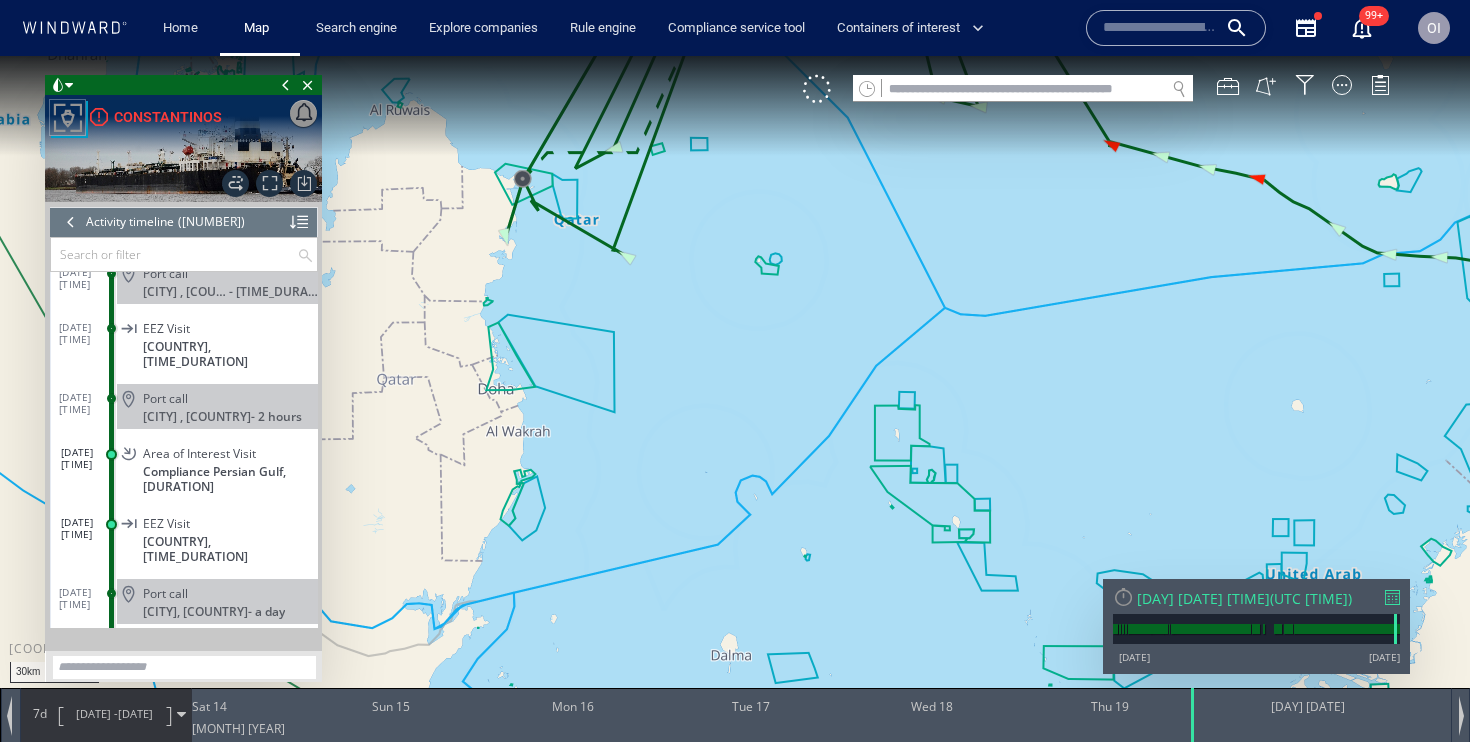 drag, startPoint x: 565, startPoint y: 253, endPoint x: 563, endPoint y: 410, distance: 157.01274 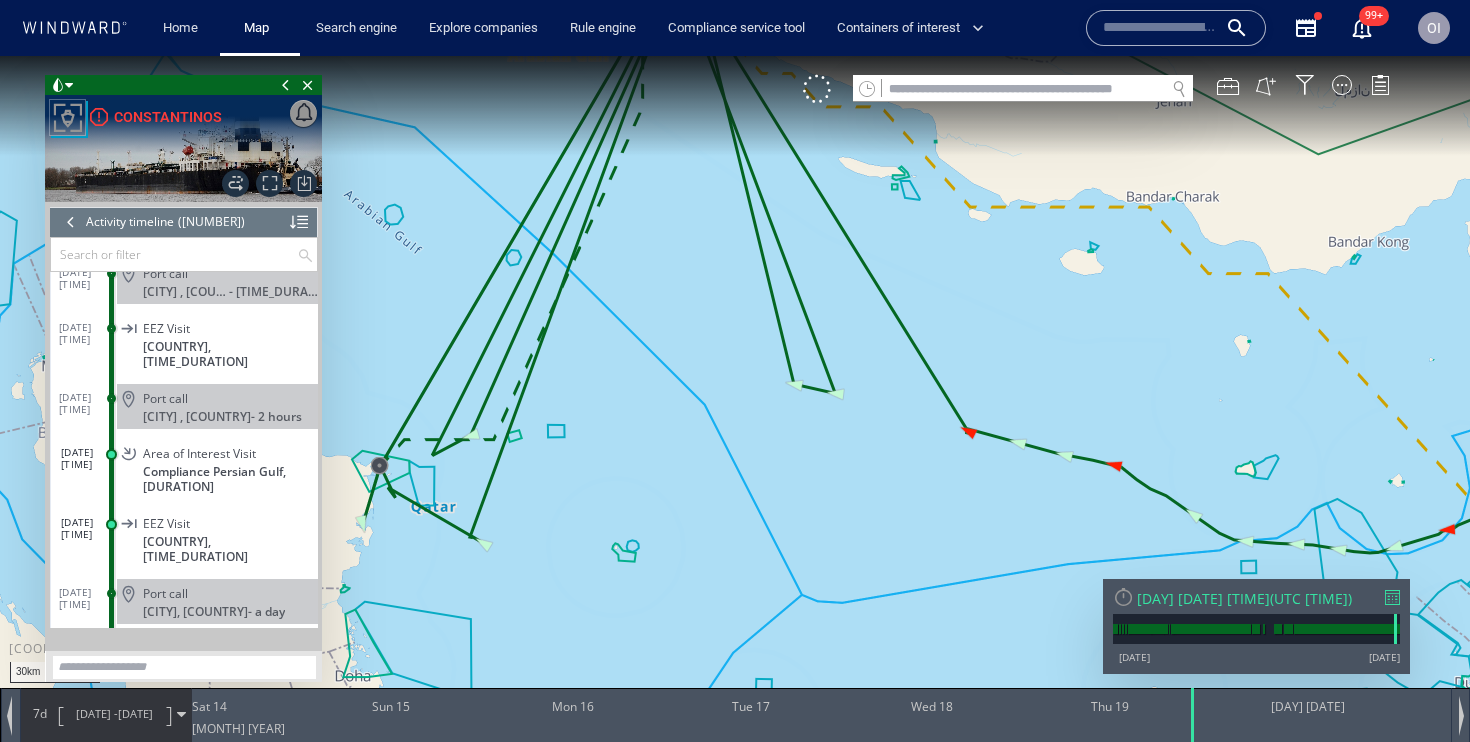 drag, startPoint x: 801, startPoint y: 435, endPoint x: 660, endPoint y: 565, distance: 191.78374 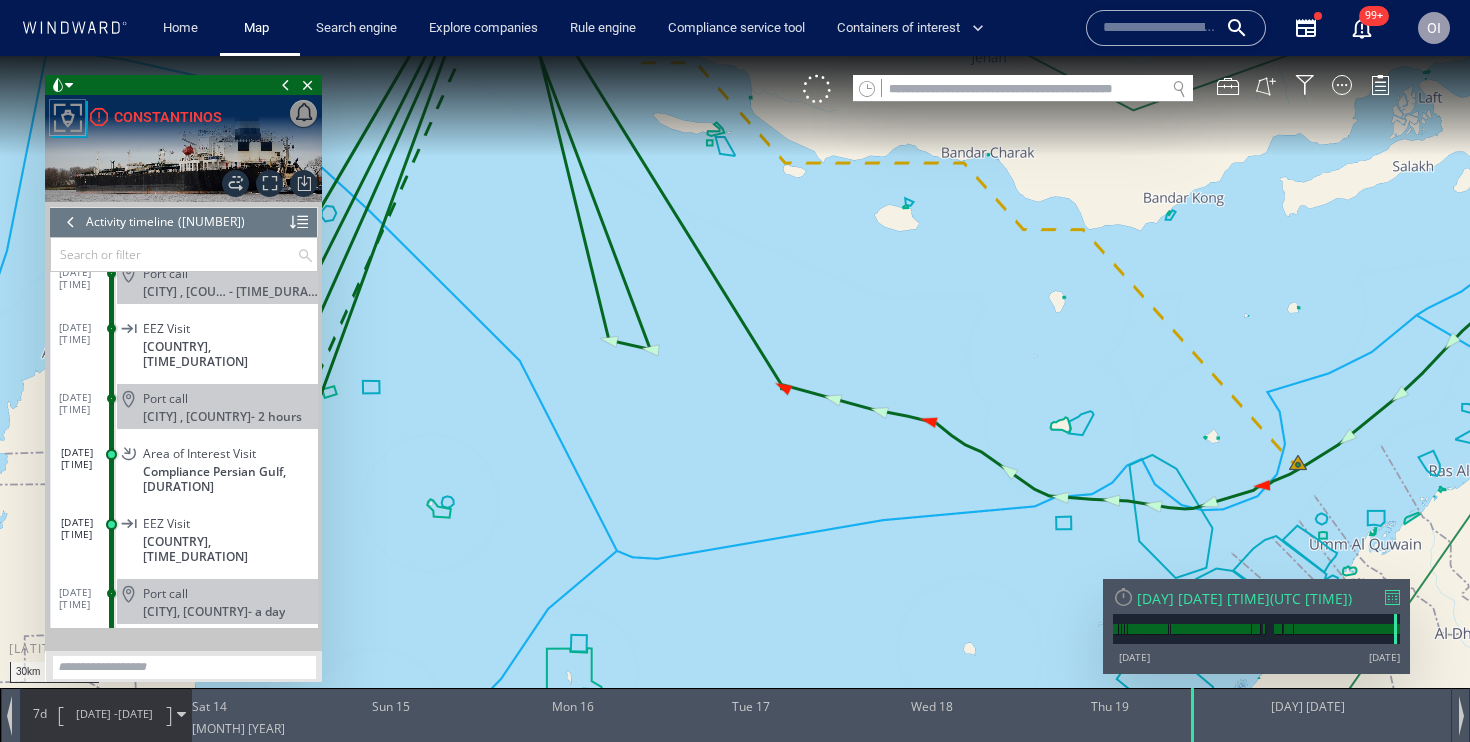 drag, startPoint x: 877, startPoint y: 424, endPoint x: 693, endPoint y: 380, distance: 189.18774 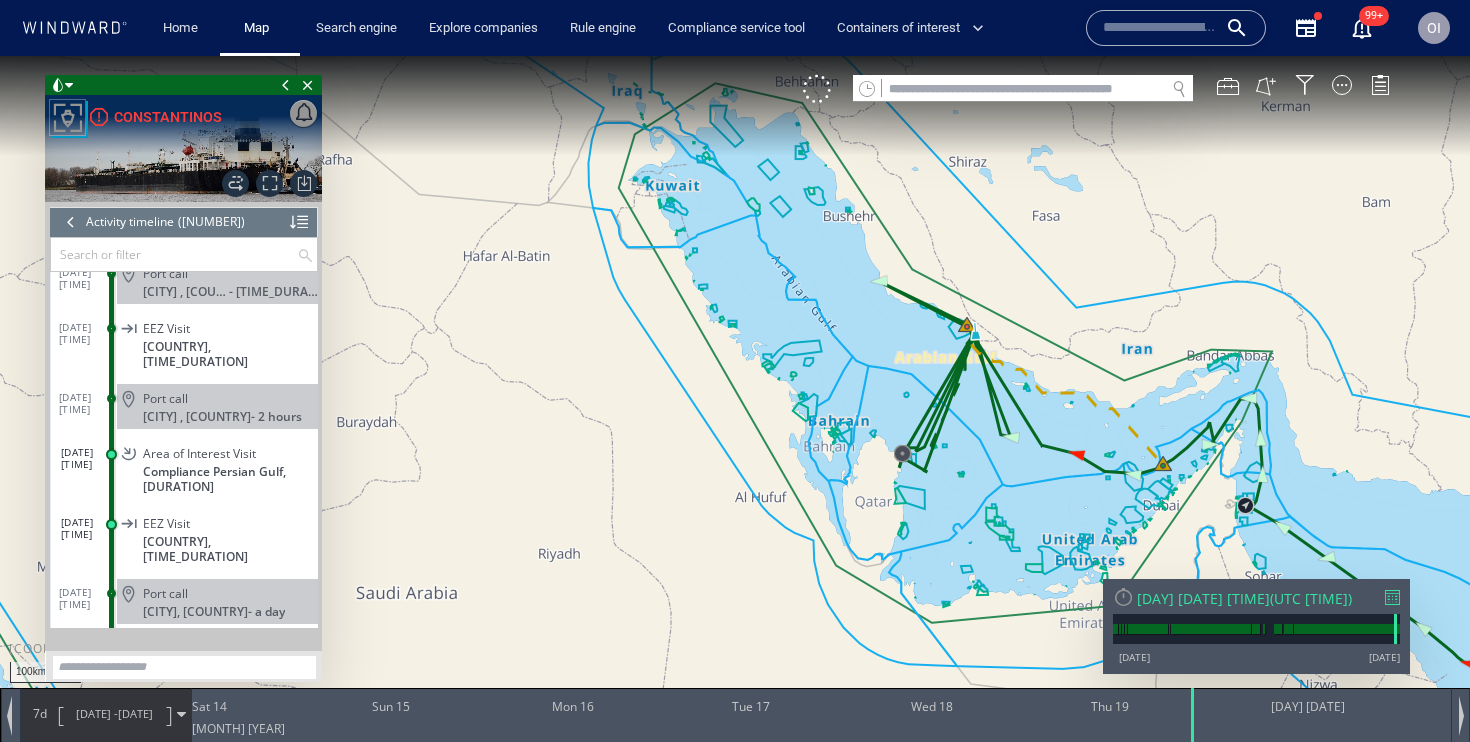 drag, startPoint x: 1121, startPoint y: 451, endPoint x: 1120, endPoint y: 523, distance: 72.00694 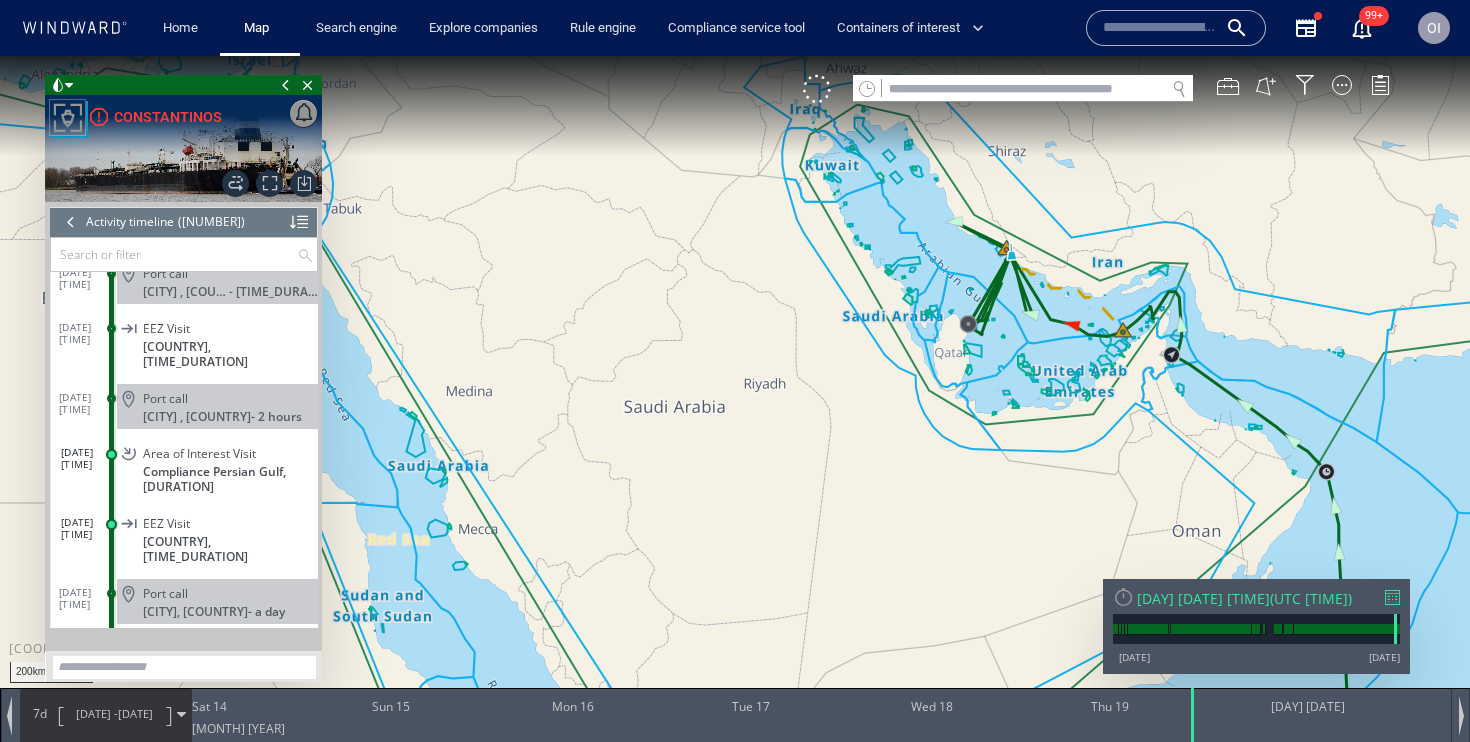 drag, startPoint x: 971, startPoint y: 303, endPoint x: 951, endPoint y: 394, distance: 93.17188 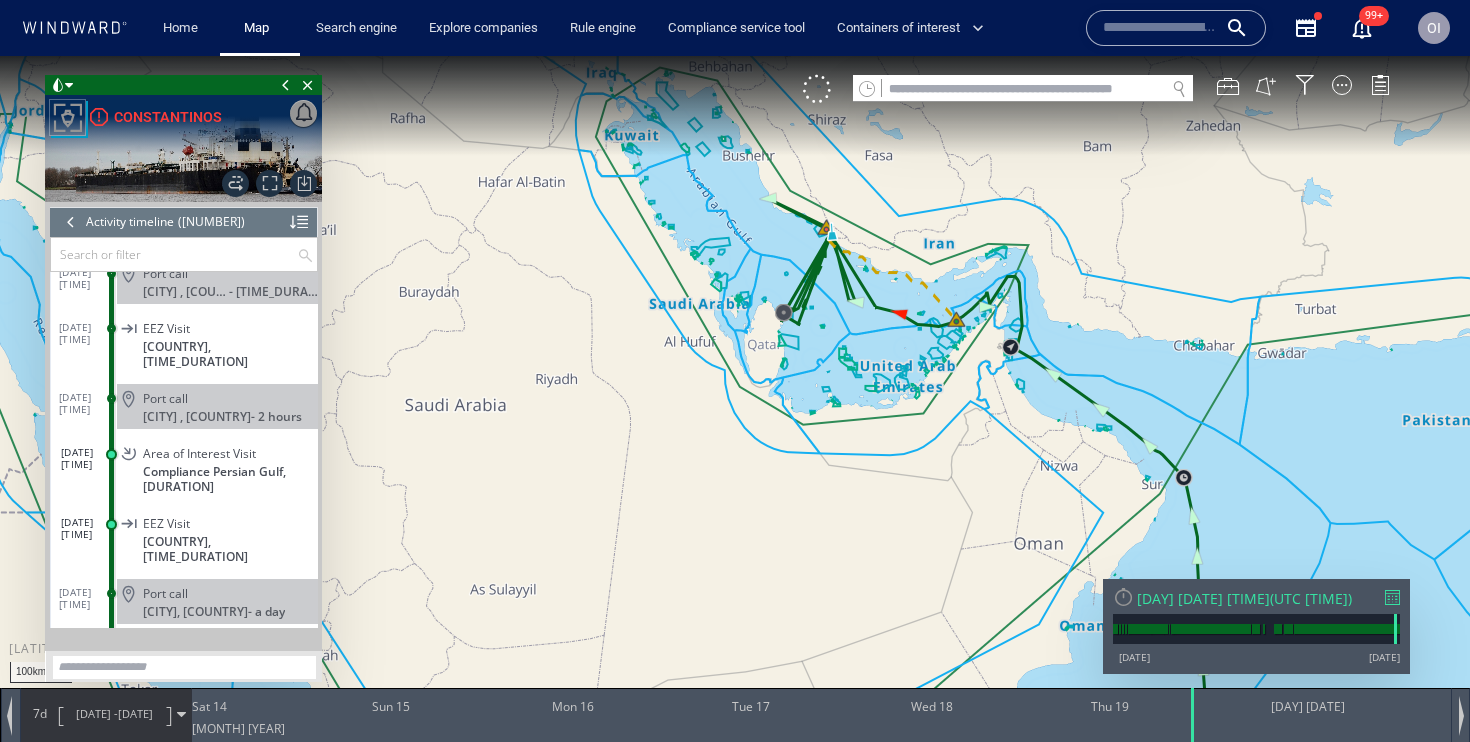 drag, startPoint x: 974, startPoint y: 388, endPoint x: 1087, endPoint y: 611, distance: 249.996 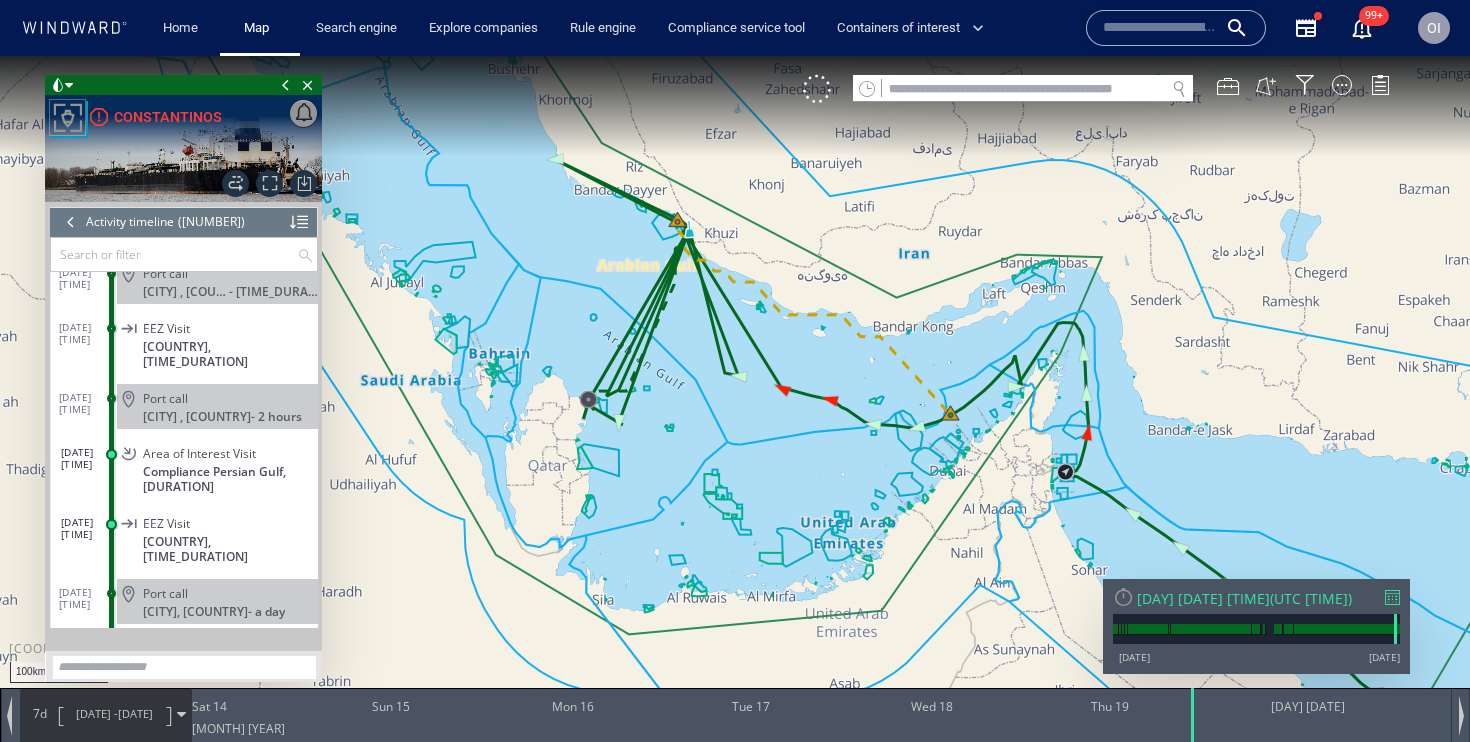 drag, startPoint x: 981, startPoint y: 614, endPoint x: 893, endPoint y: 537, distance: 116.9316 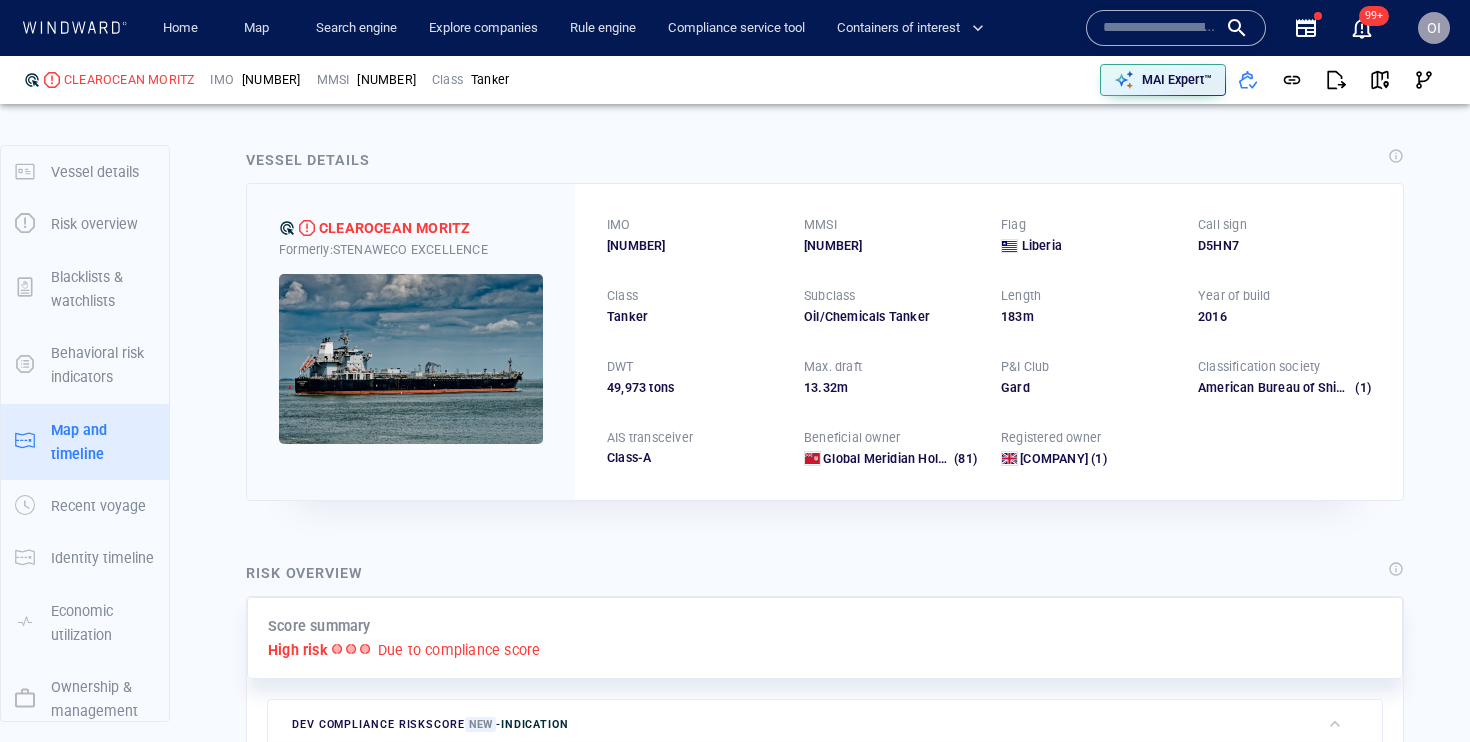 scroll, scrollTop: 0, scrollLeft: 0, axis: both 